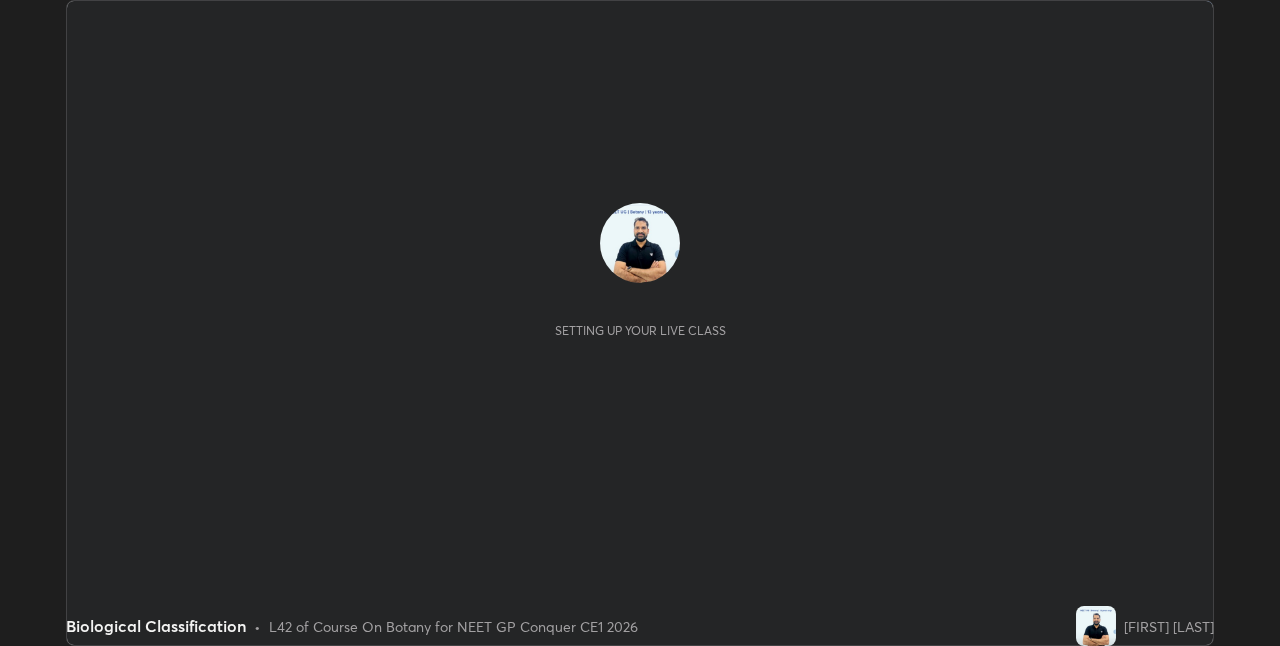 scroll, scrollTop: 0, scrollLeft: 0, axis: both 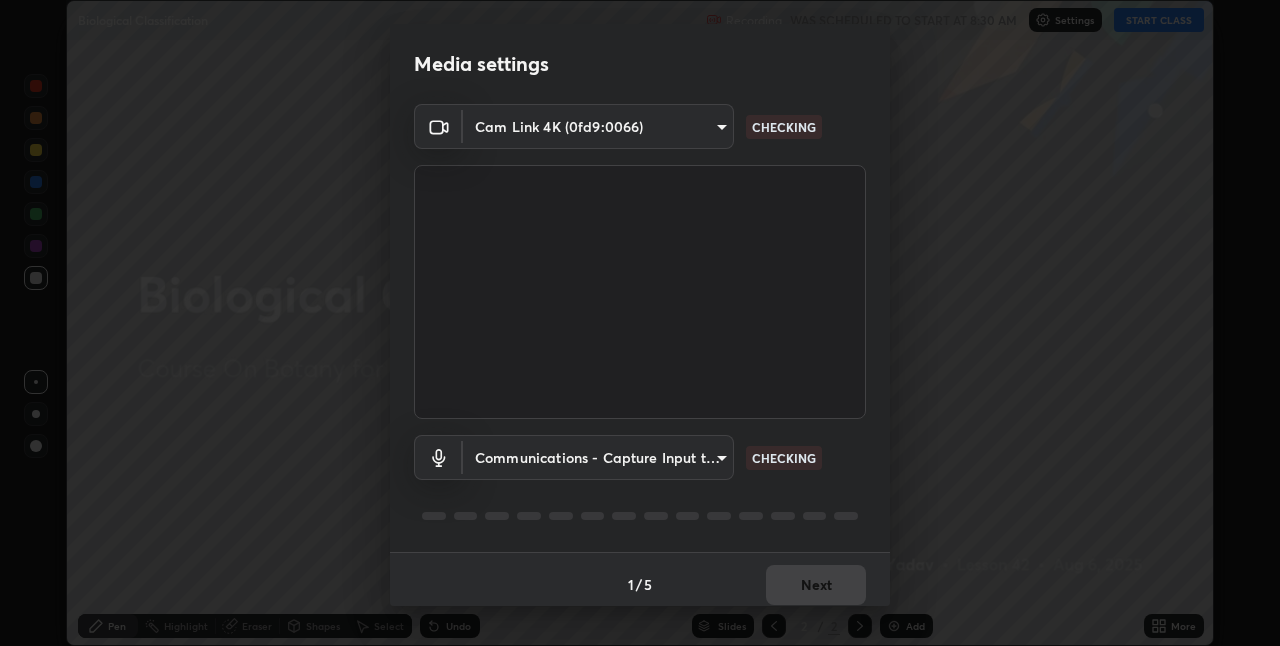 type on "bceb0d39e59d1d39637426b33c08aaa7dd42d03aa0ac193b5e2a50f4191d10bf" 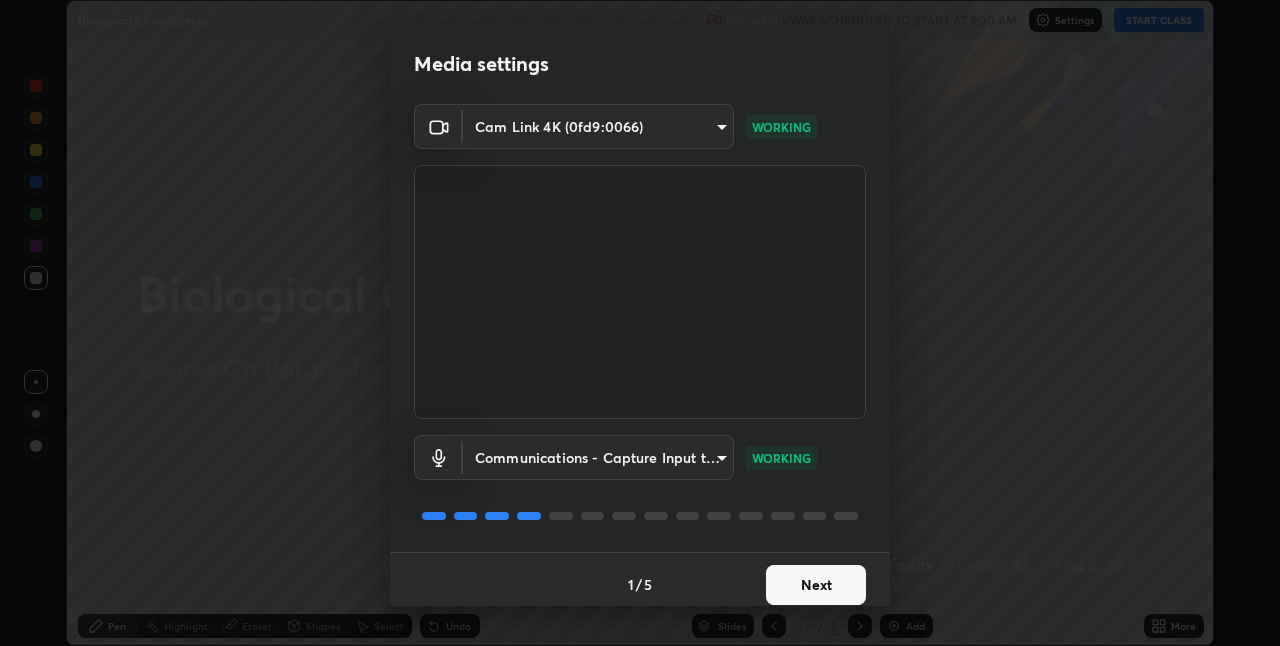 click on "Erase all Biological Classification Recording WAS SCHEDULED TO START AT  8:30 AM Settings START CLASS Setting up your live class Biological Classification • L42 of Course On Botany for NEET GP Conquer CE1 2026 [FIRST] [LAST] Pen Highlight Eraser Shapes Select Undo Slides 2 / 2 Add More No doubts shared Encourage your learners to ask a doubt for better clarity Report an issue Reason for reporting Buffering Chat not working Audio - Video sync issue Educator video quality low ​ Attach an image Report Media settings Cam Link 4K ([HASH]) [HASH] WORKING Communications - Capture Input terminal (Digital Array MIC) communications WORKING 1 / 5 Next" at bounding box center (640, 323) 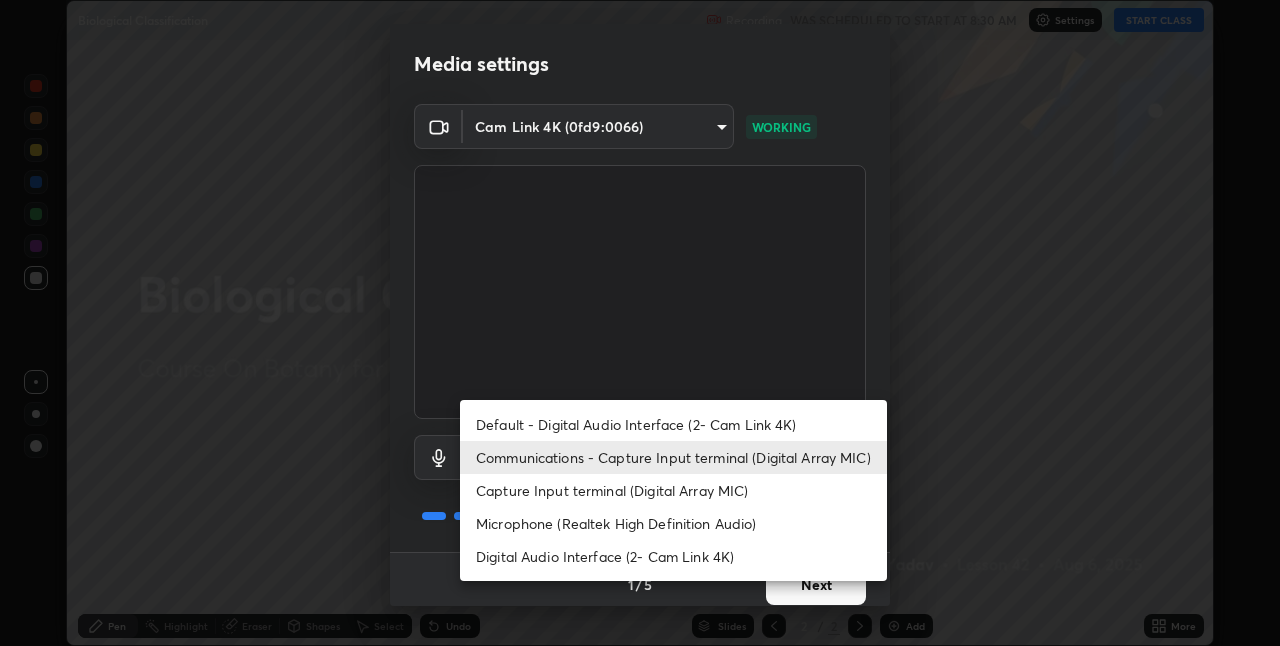 click on "Default - Digital Audio Interface (2- Cam Link 4K)" at bounding box center [673, 424] 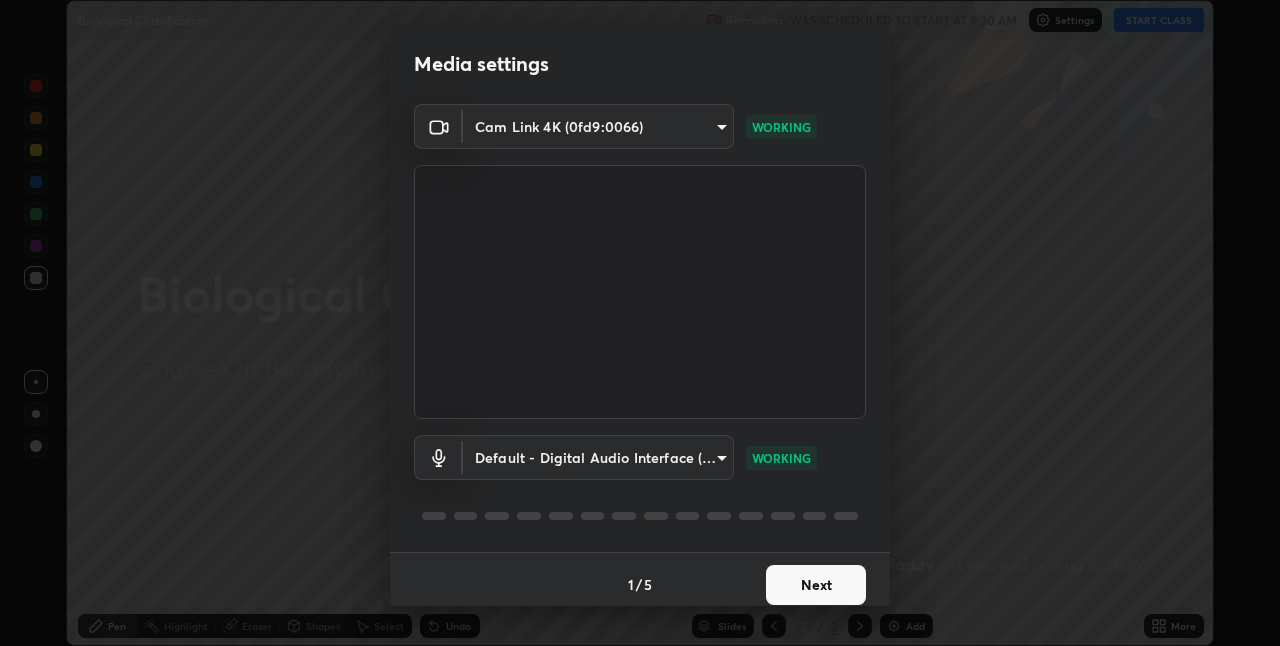 click on "Next" at bounding box center (816, 585) 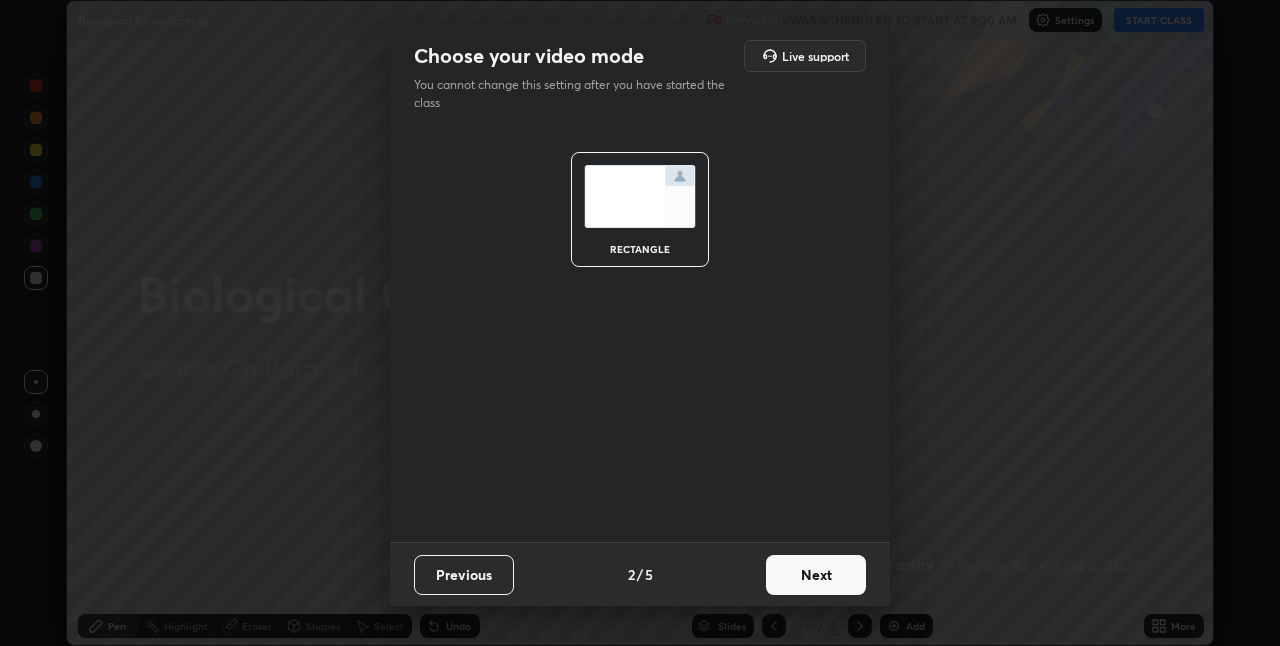 click on "Next" at bounding box center [816, 575] 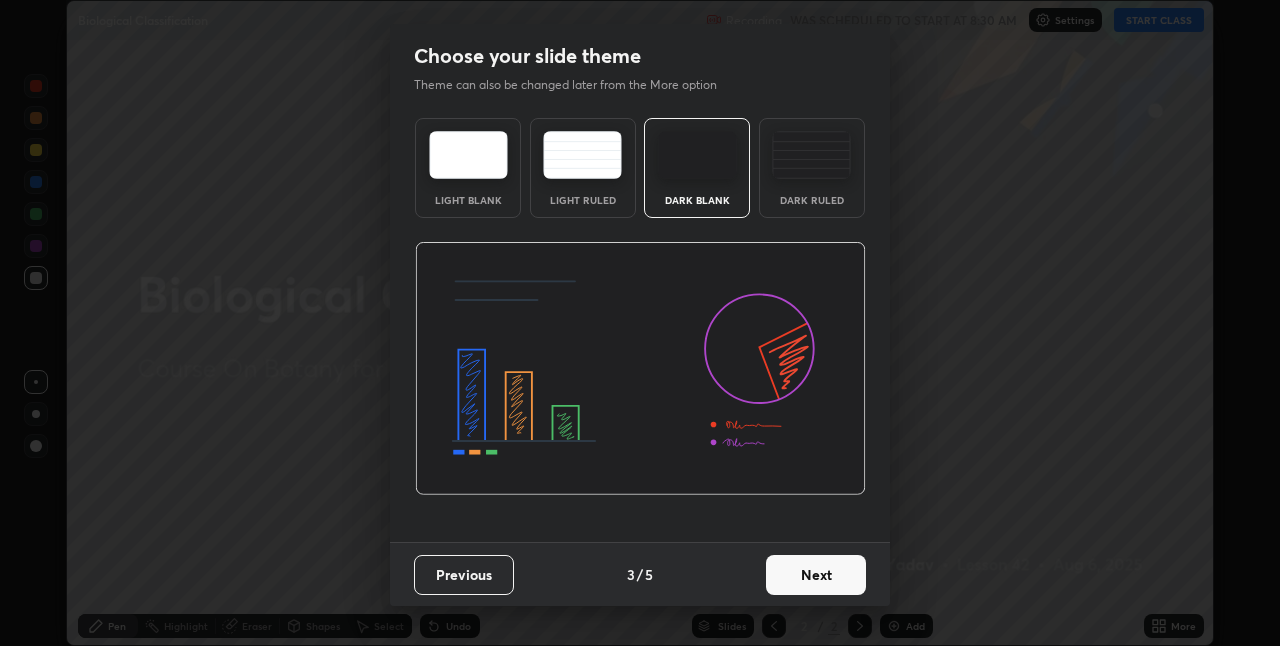click on "Next" at bounding box center (816, 575) 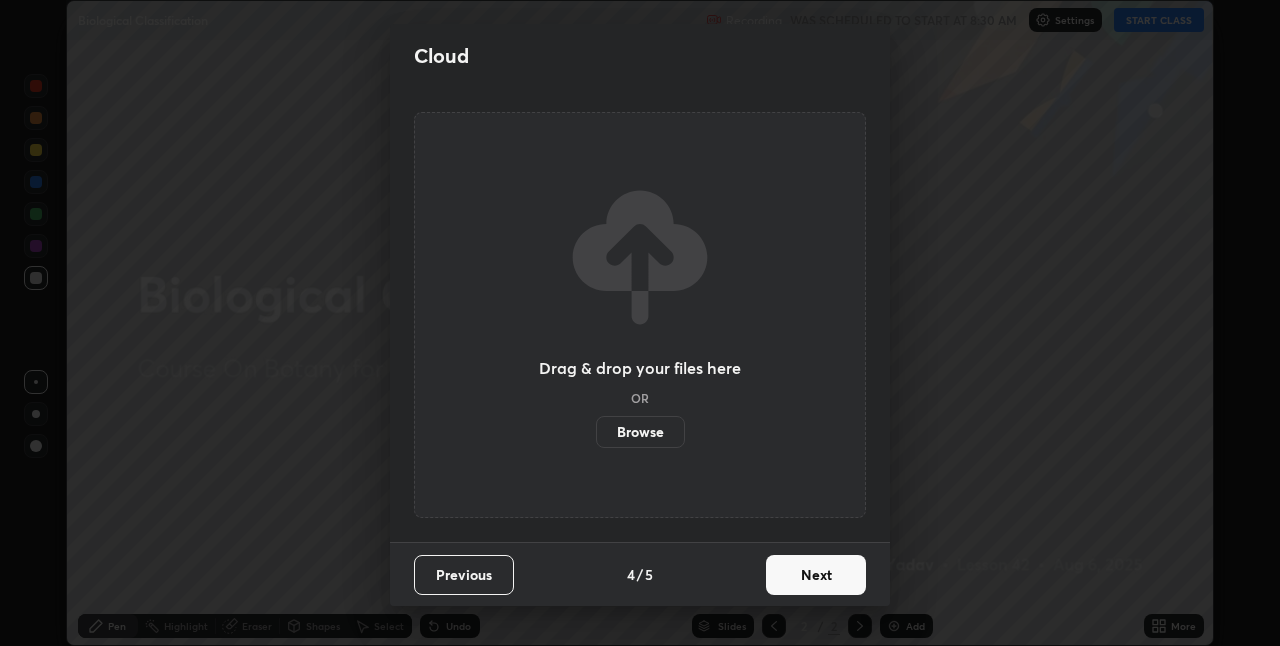 click on "Next" at bounding box center [816, 575] 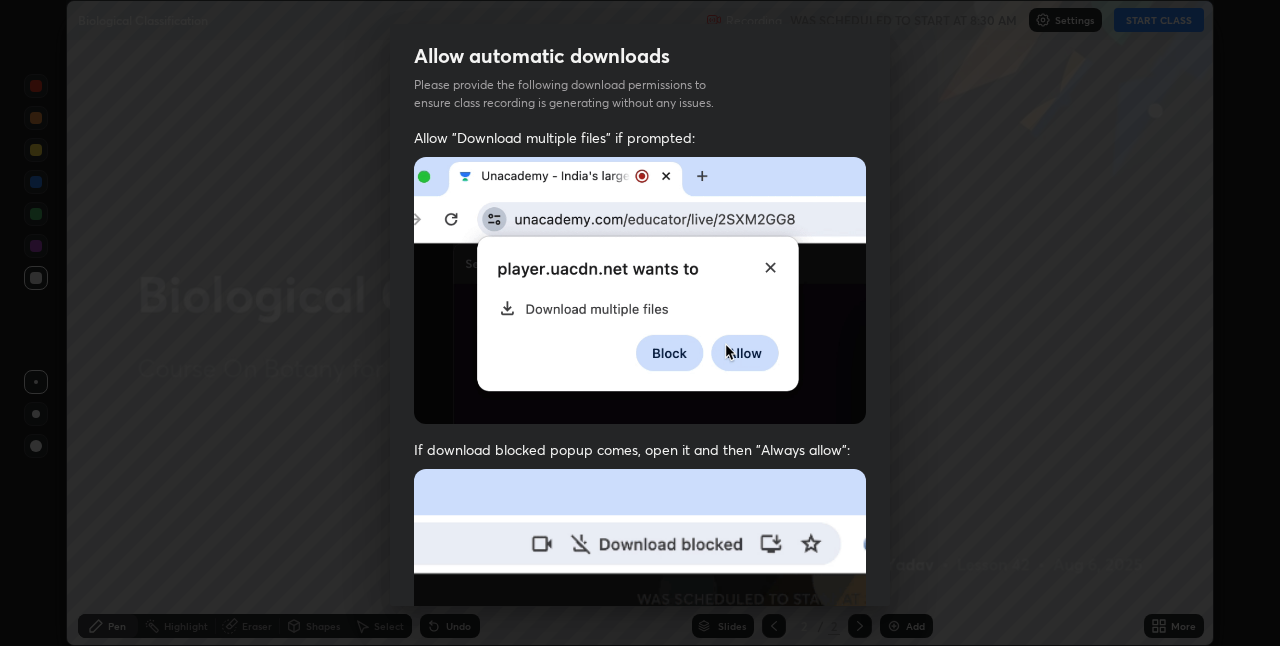 click at bounding box center (640, 687) 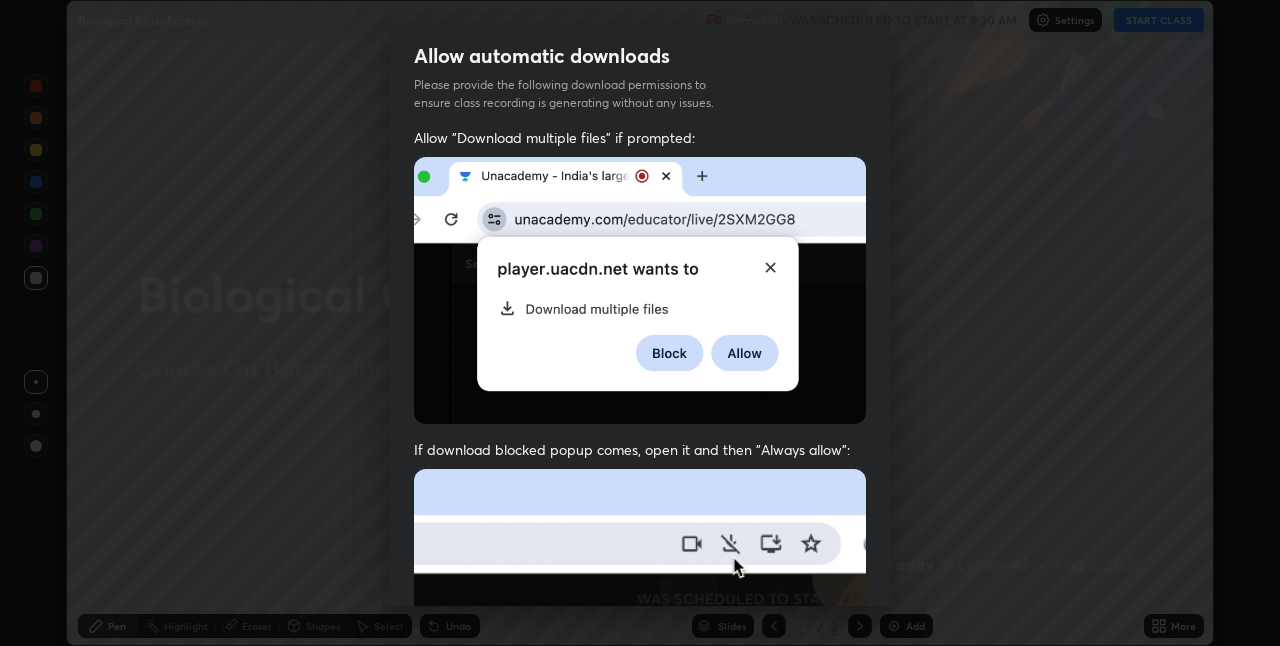 click at bounding box center [640, 687] 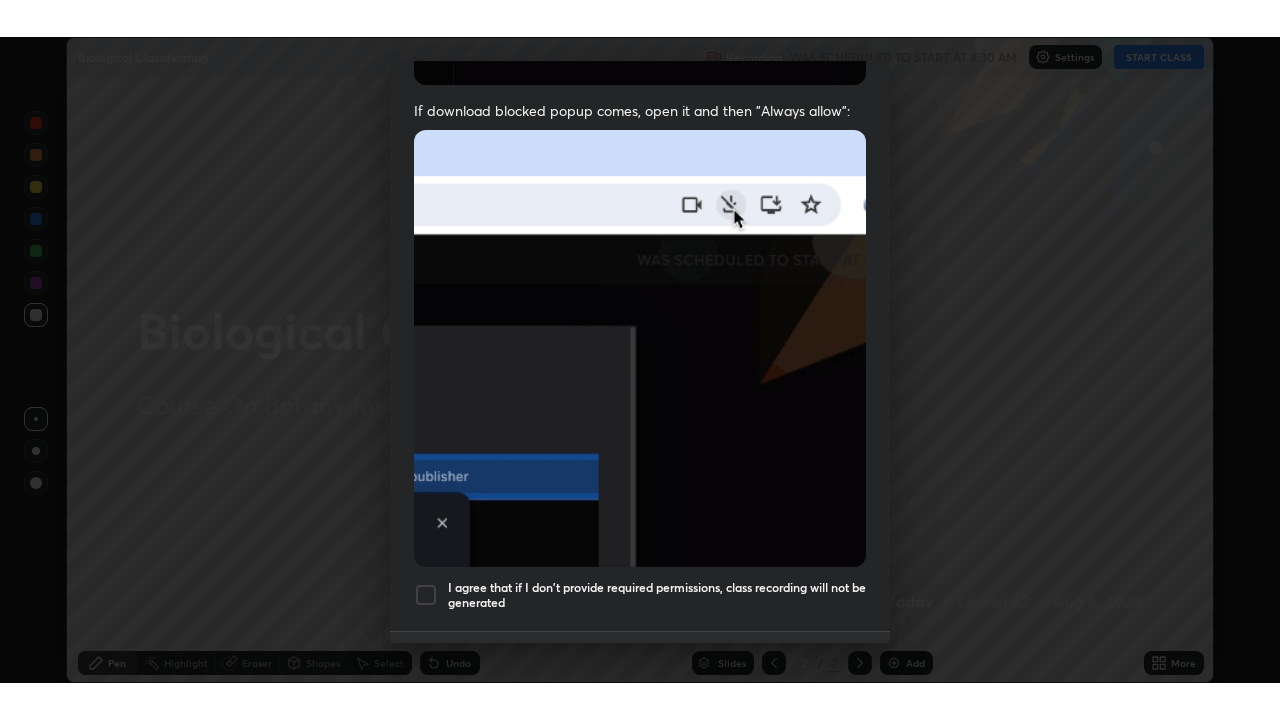 scroll, scrollTop: 418, scrollLeft: 0, axis: vertical 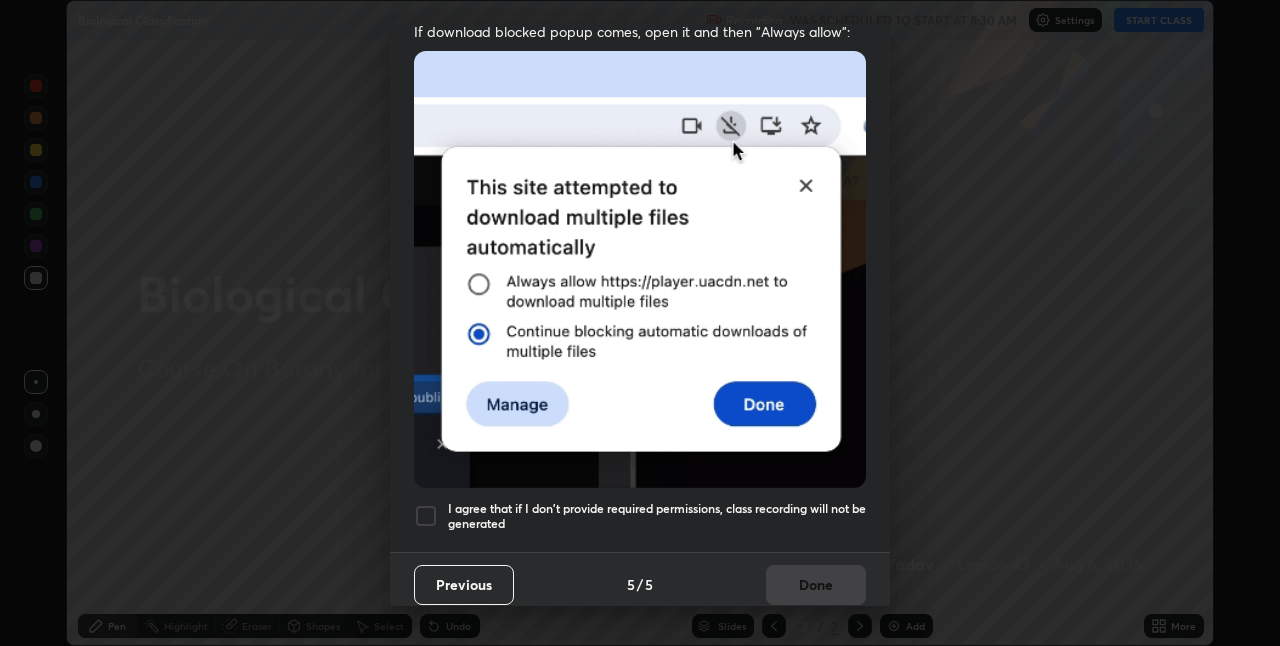 click at bounding box center [426, 516] 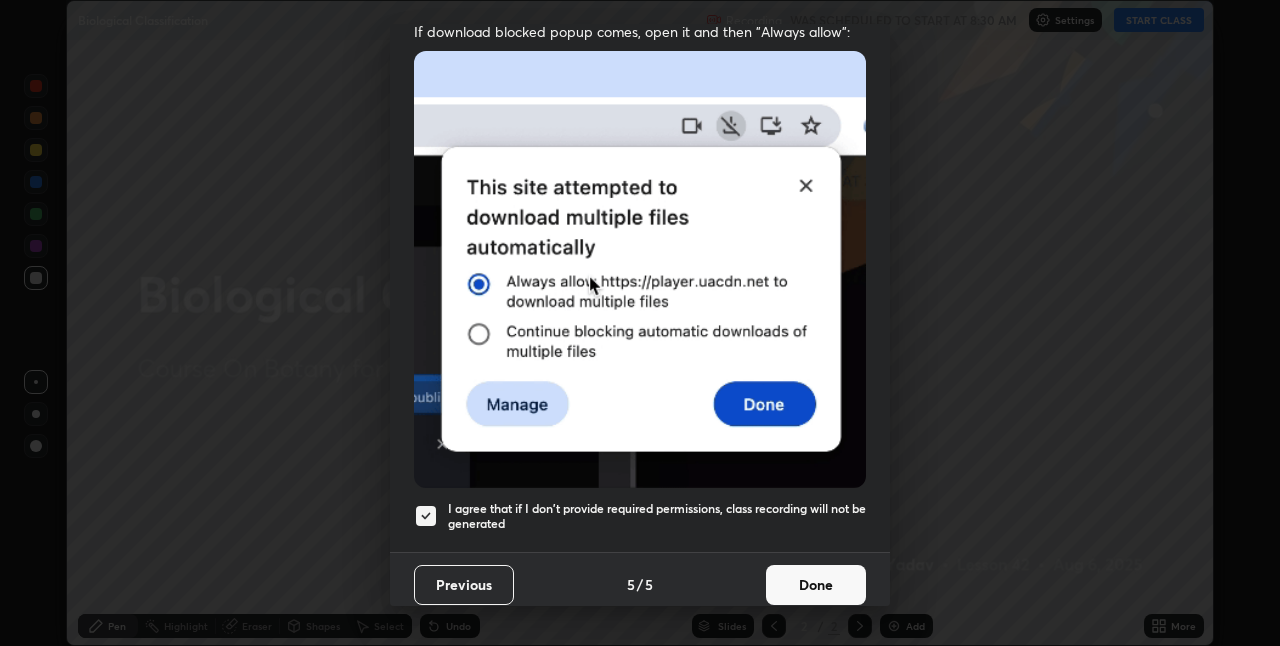 click on "Done" at bounding box center [816, 585] 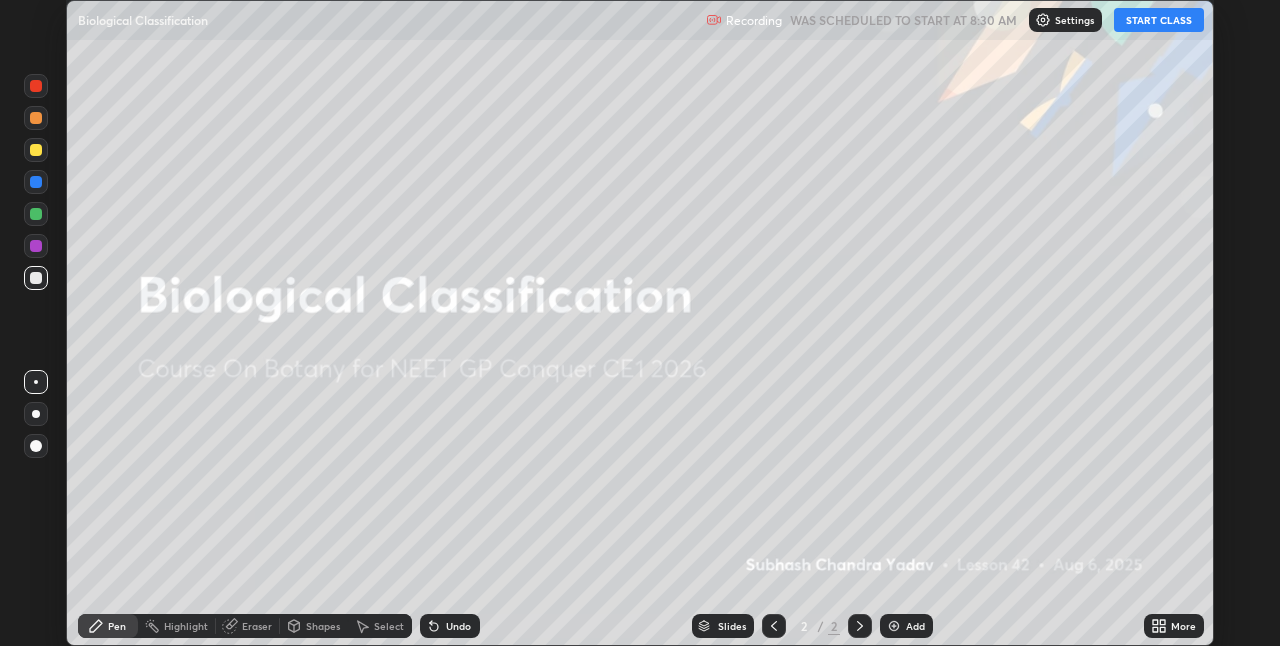 click on "START CLASS" at bounding box center (1159, 20) 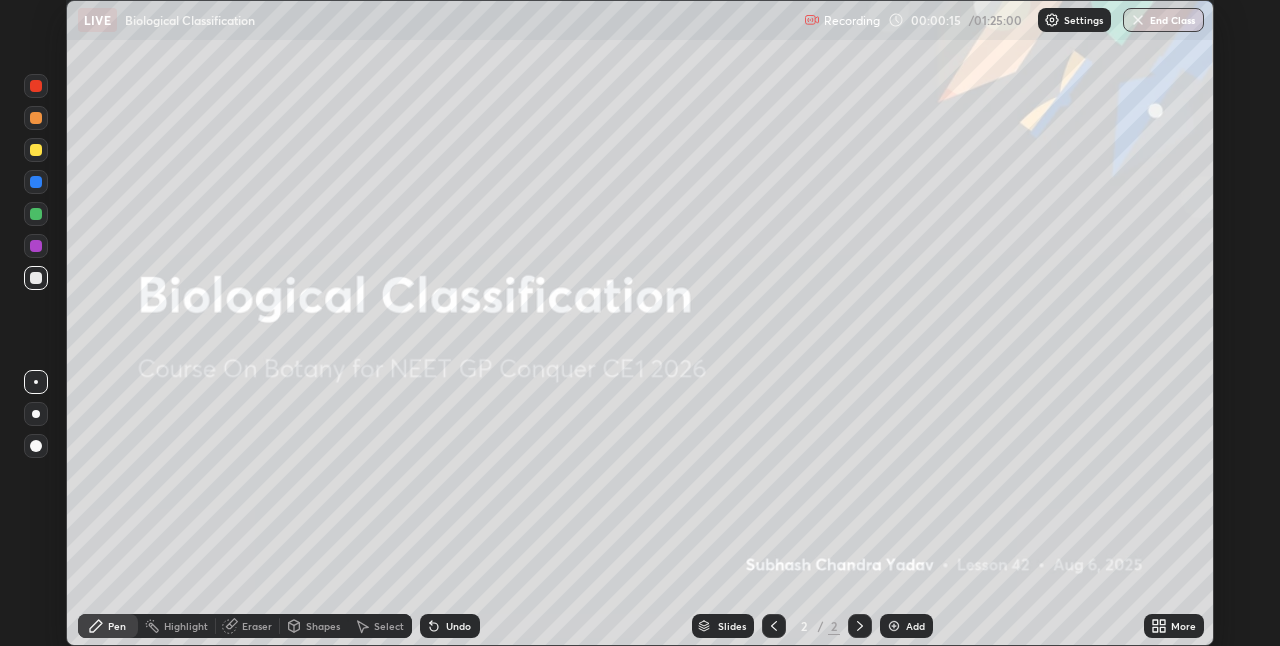 click at bounding box center [894, 626] 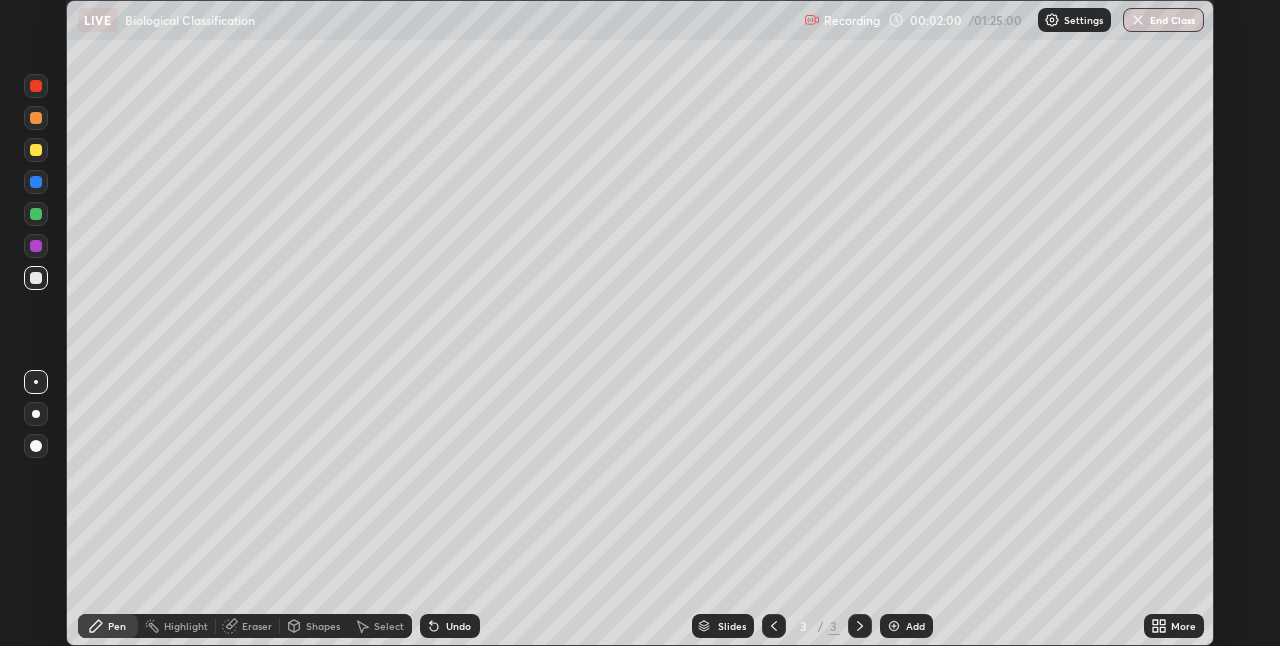 click at bounding box center (36, 150) 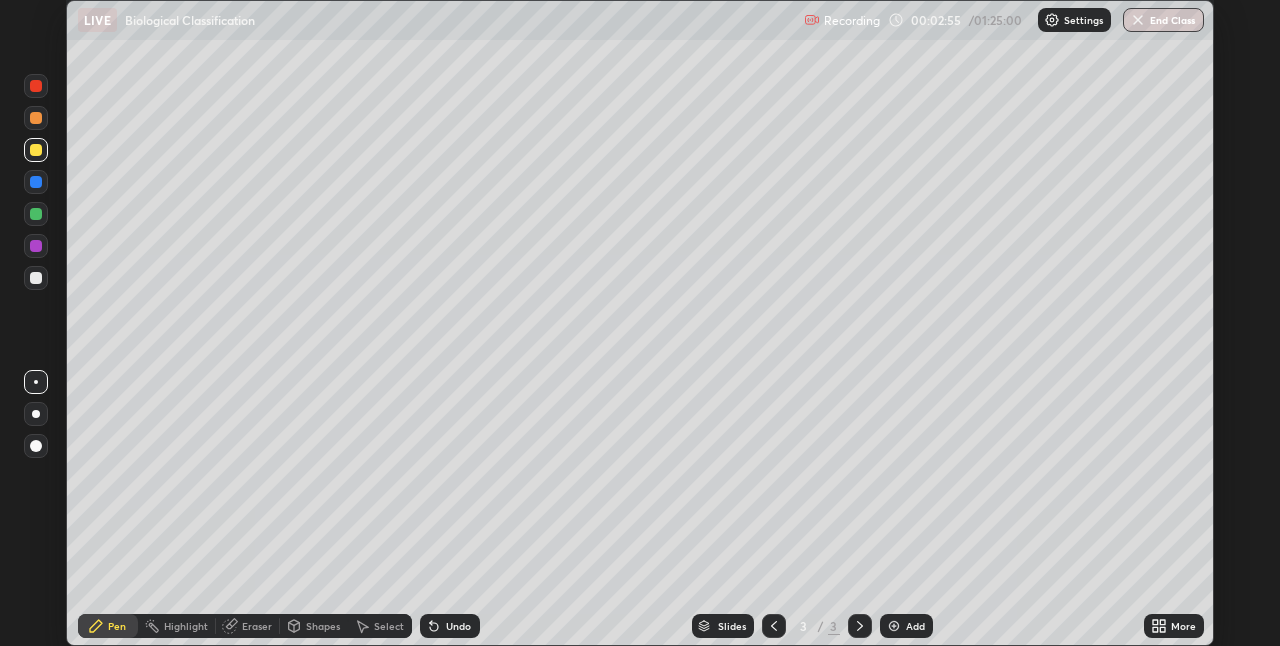 click at bounding box center (36, 214) 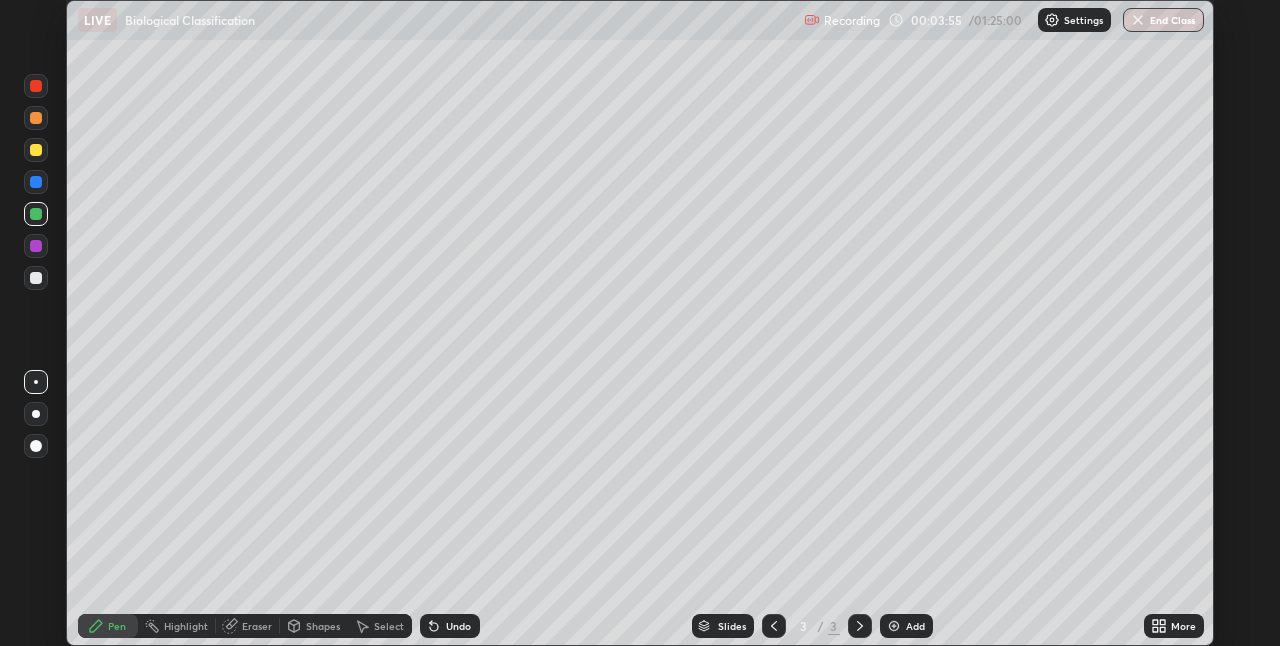 click at bounding box center (36, 246) 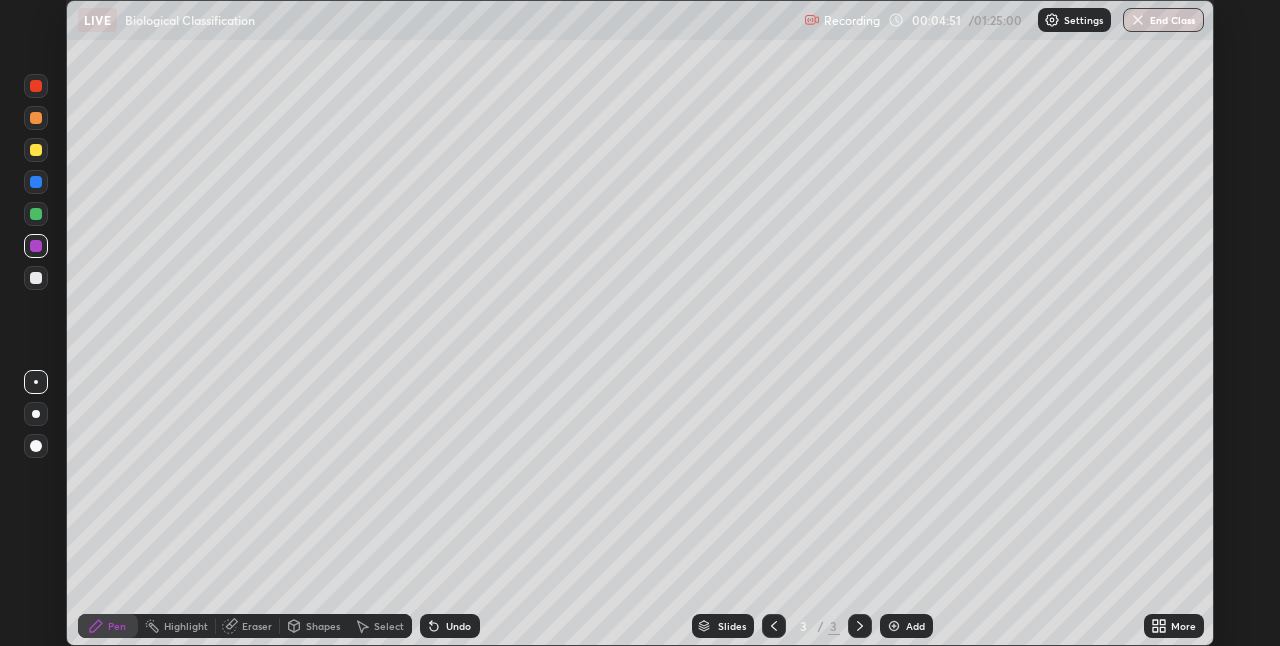 click 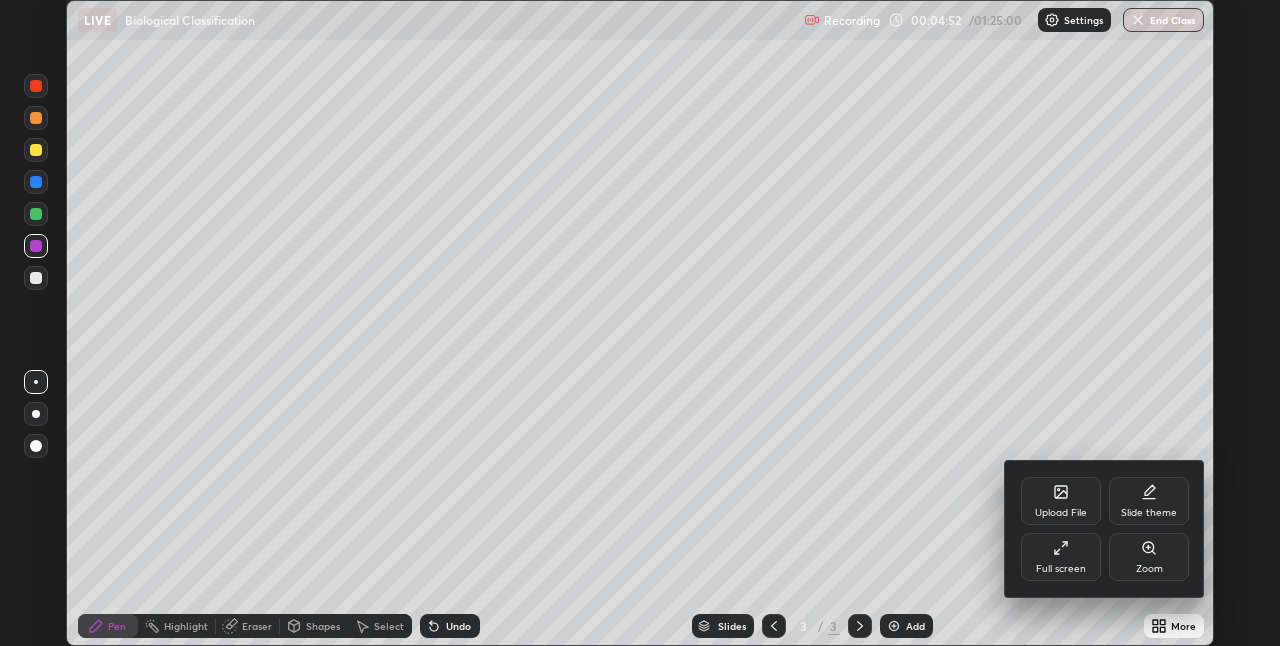 click 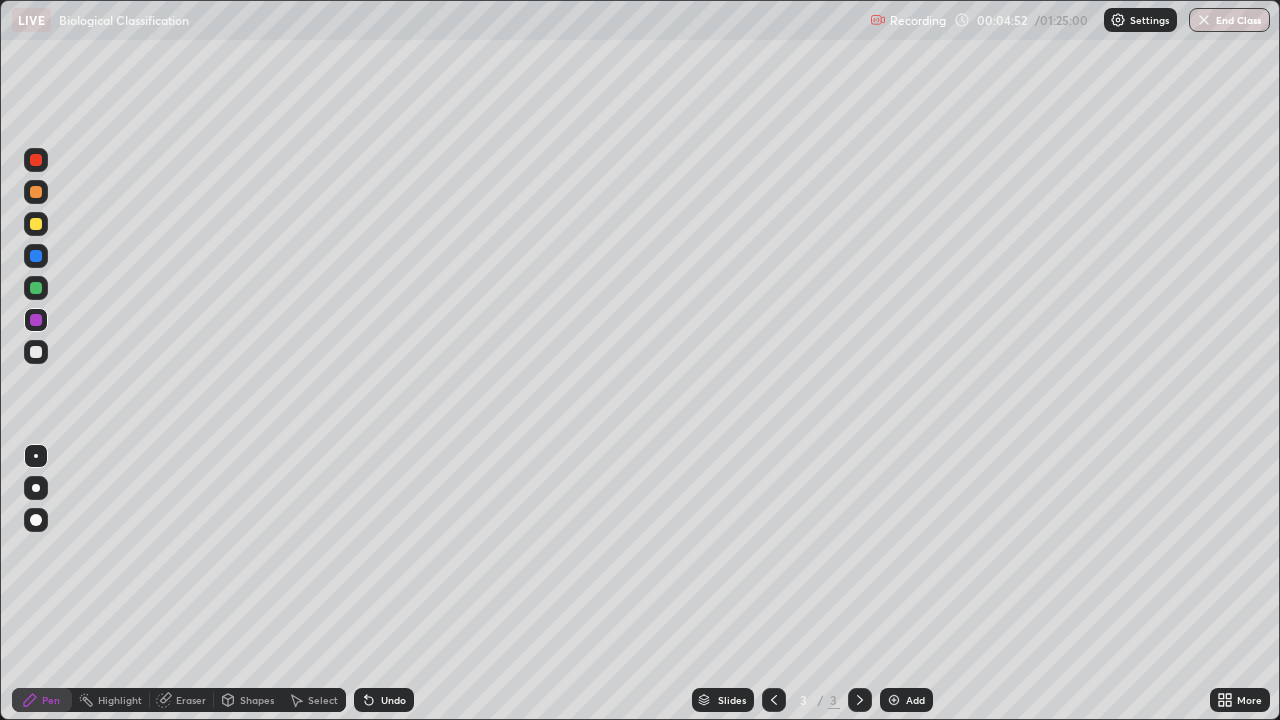 scroll, scrollTop: 99280, scrollLeft: 98720, axis: both 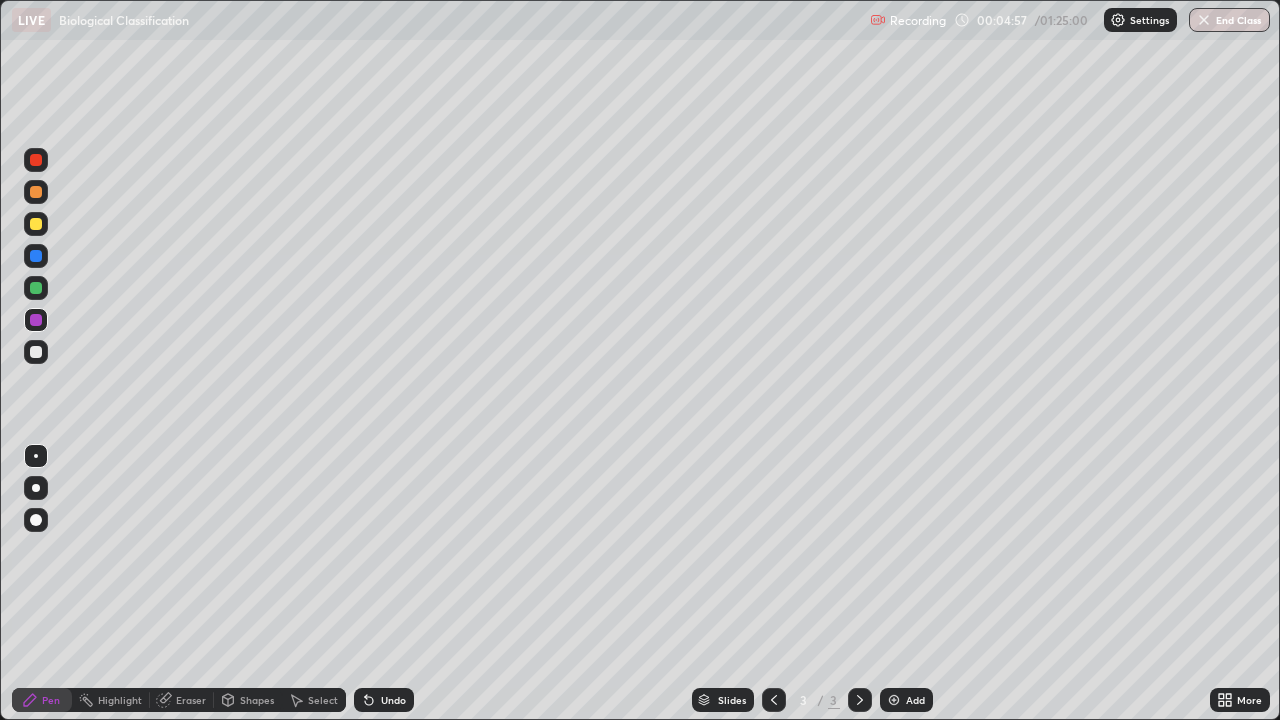 click 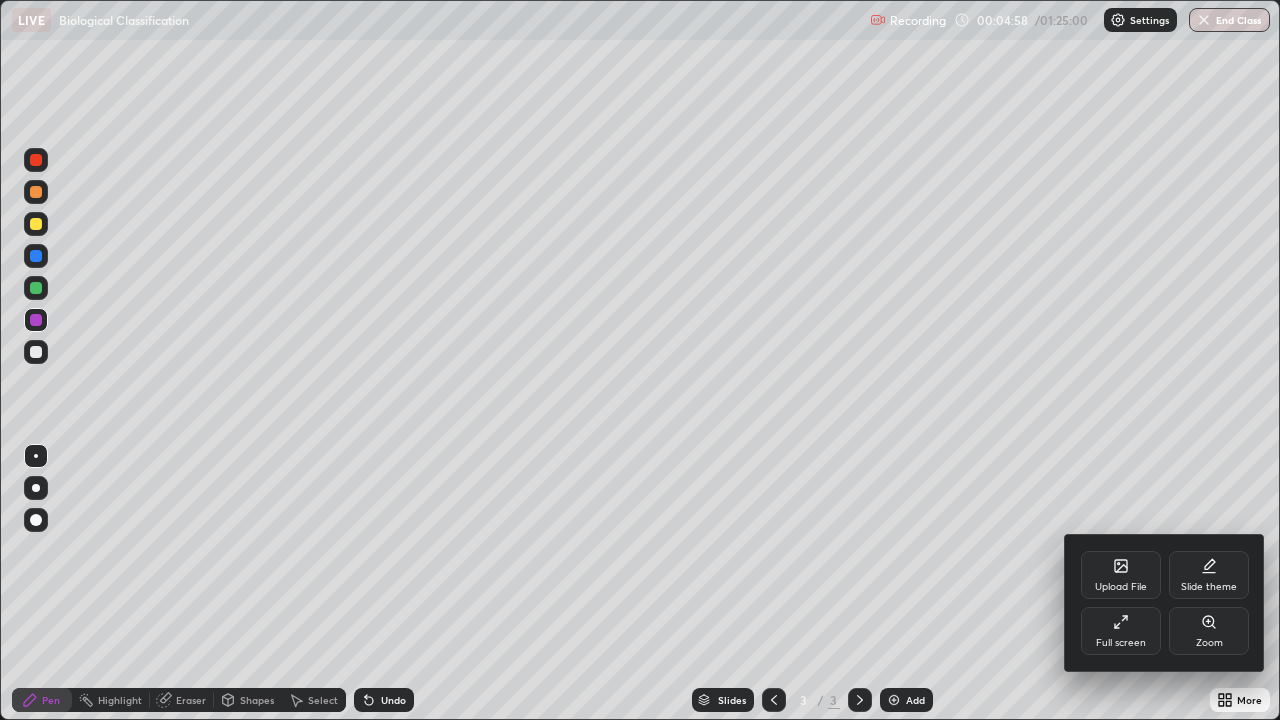 click 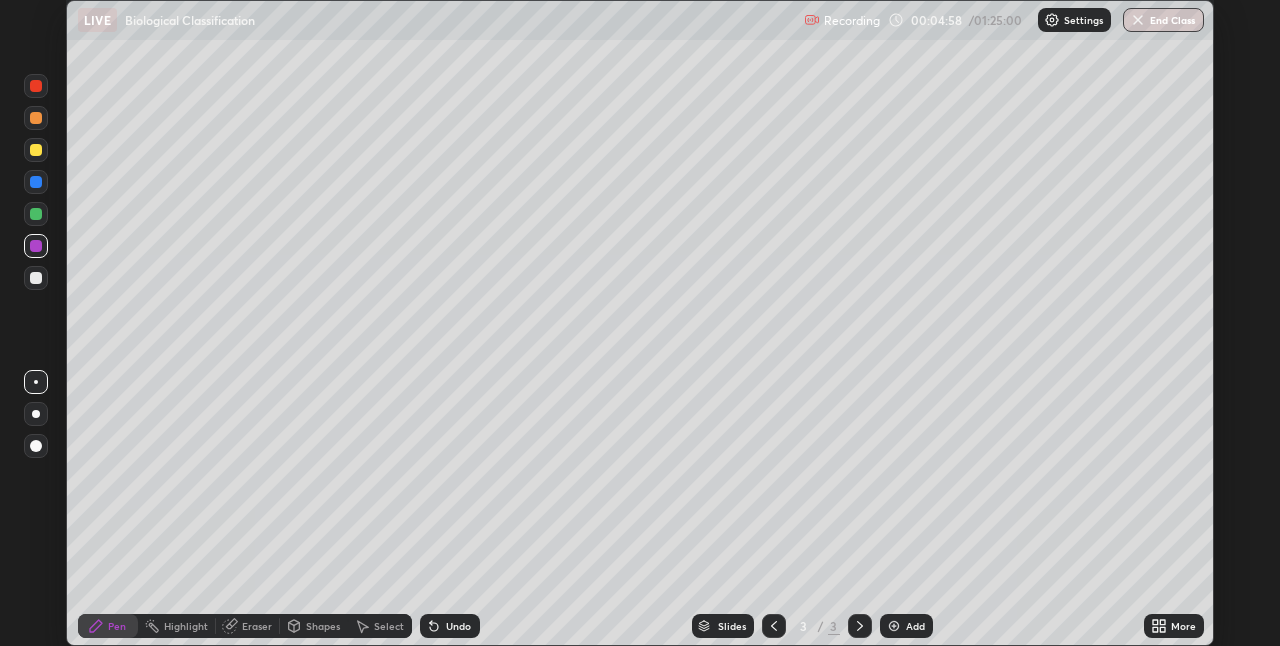 scroll, scrollTop: 646, scrollLeft: 1280, axis: both 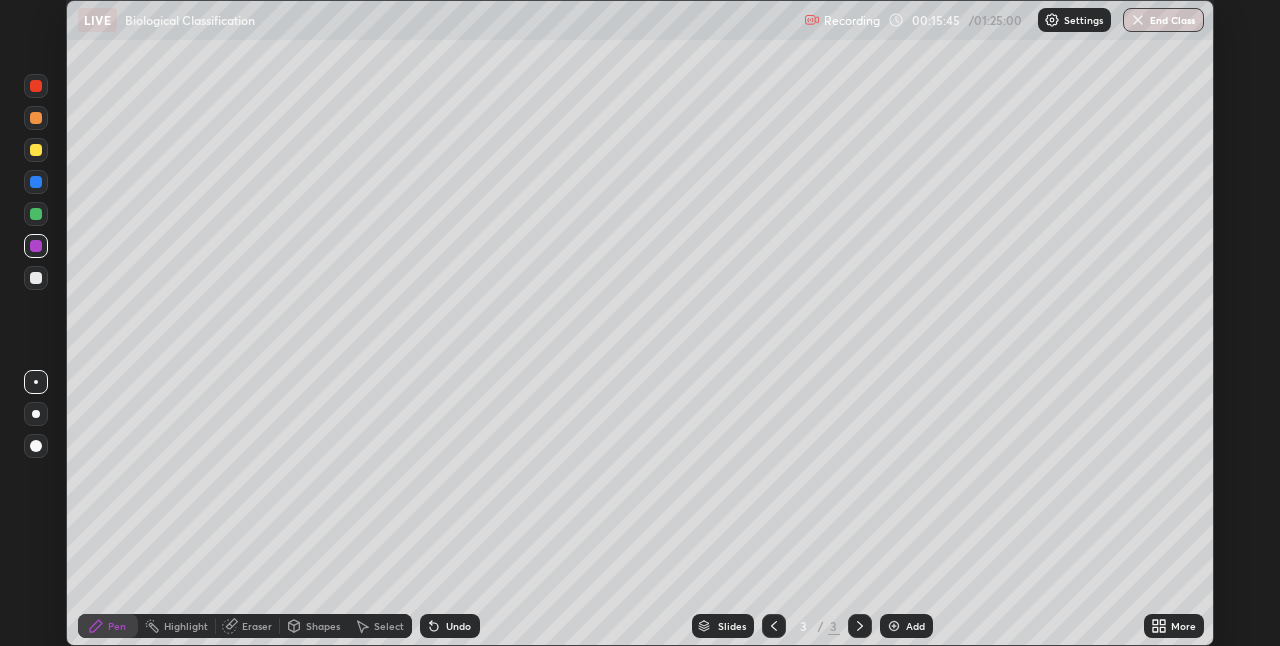click on "Settings" at bounding box center (1083, 20) 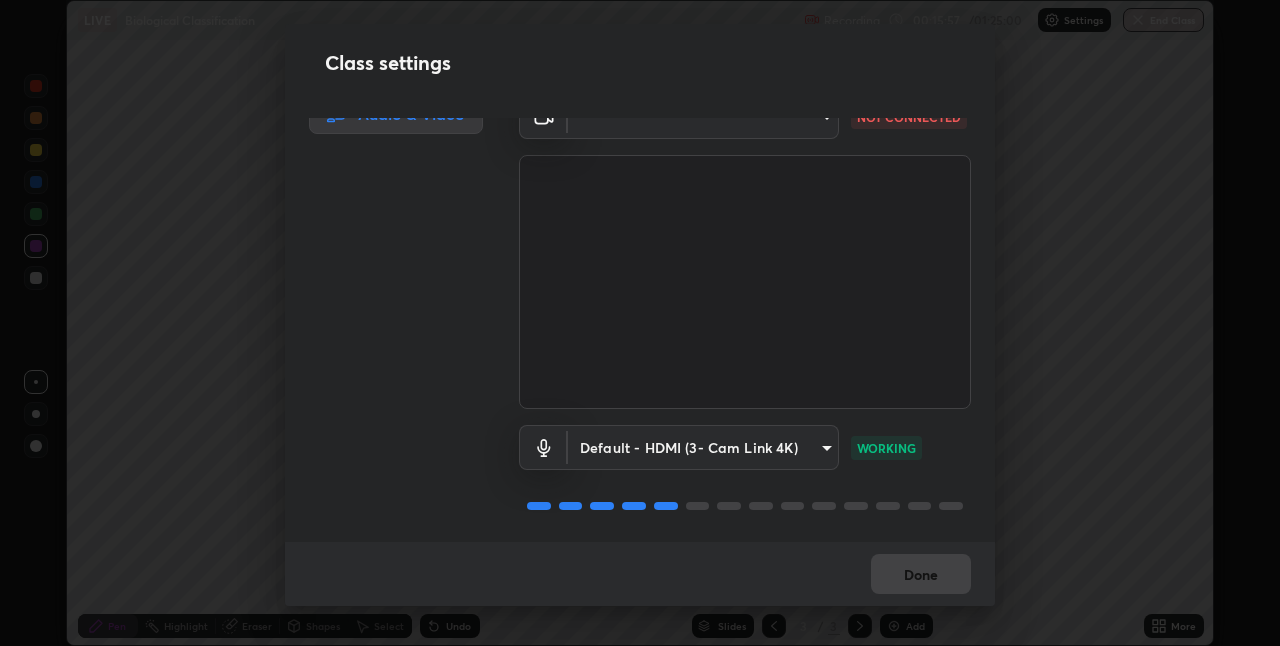 scroll, scrollTop: 0, scrollLeft: 0, axis: both 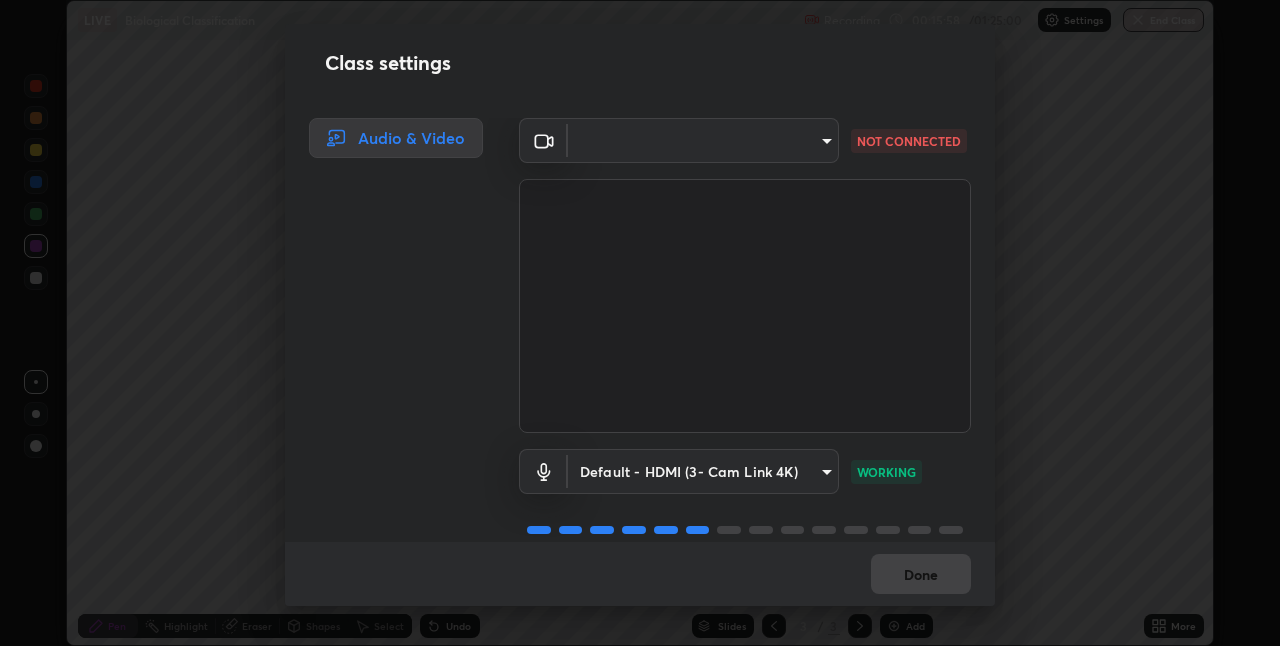 click on "Erase all LIVE Biological Classification Recording 00:15:58 /  01:25:00 Settings End Class Setting up your live class Biological Classification • L42 of Course On Botany for NEET GP Conquer CE1 2026 [FIRST] [LAST] Pen Highlight Eraser Shapes Select Undo Slides 3 / 3 Add More No doubts shared Encourage your learners to ask a doubt for better clarity Report an issue Reason for reporting Buffering Chat not working Audio - Video sync issue Educator video quality low ​ Attach an image Report Class settings Audio & Video ​ [HASH] NOT CONNECTED Default - HDMI (3- Cam Link 4K) default WORKING Done" at bounding box center [640, 323] 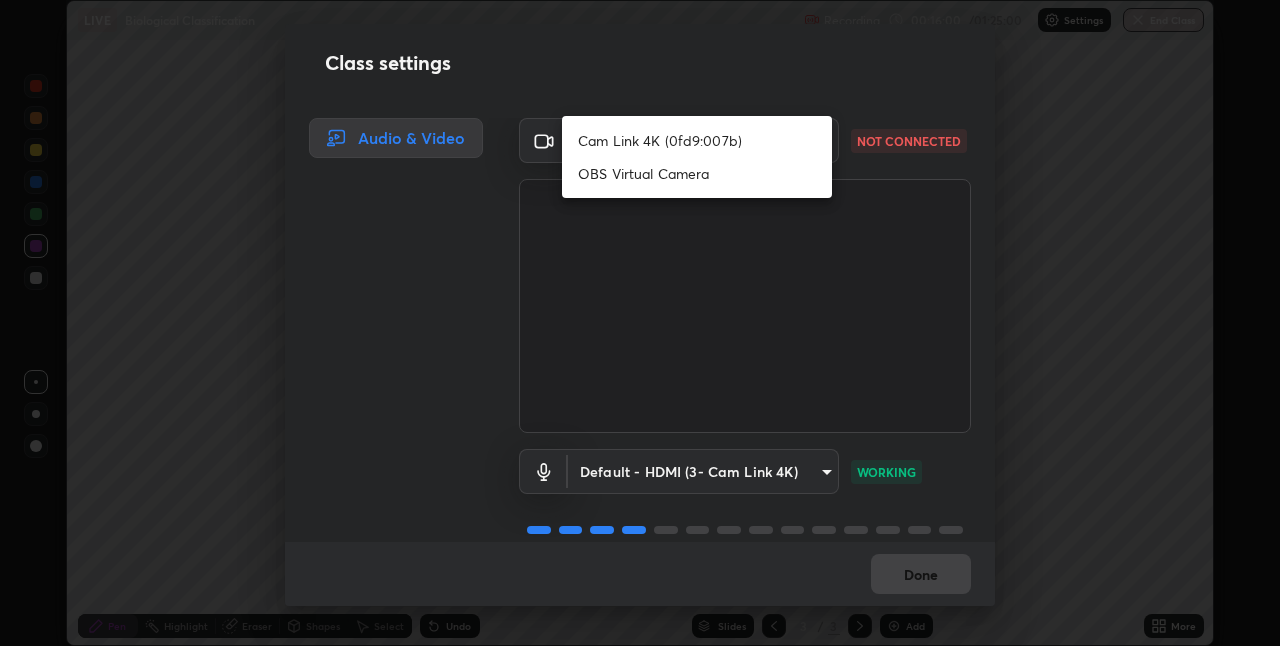 click on "Cam Link 4K (0fd9:007b)" at bounding box center [697, 140] 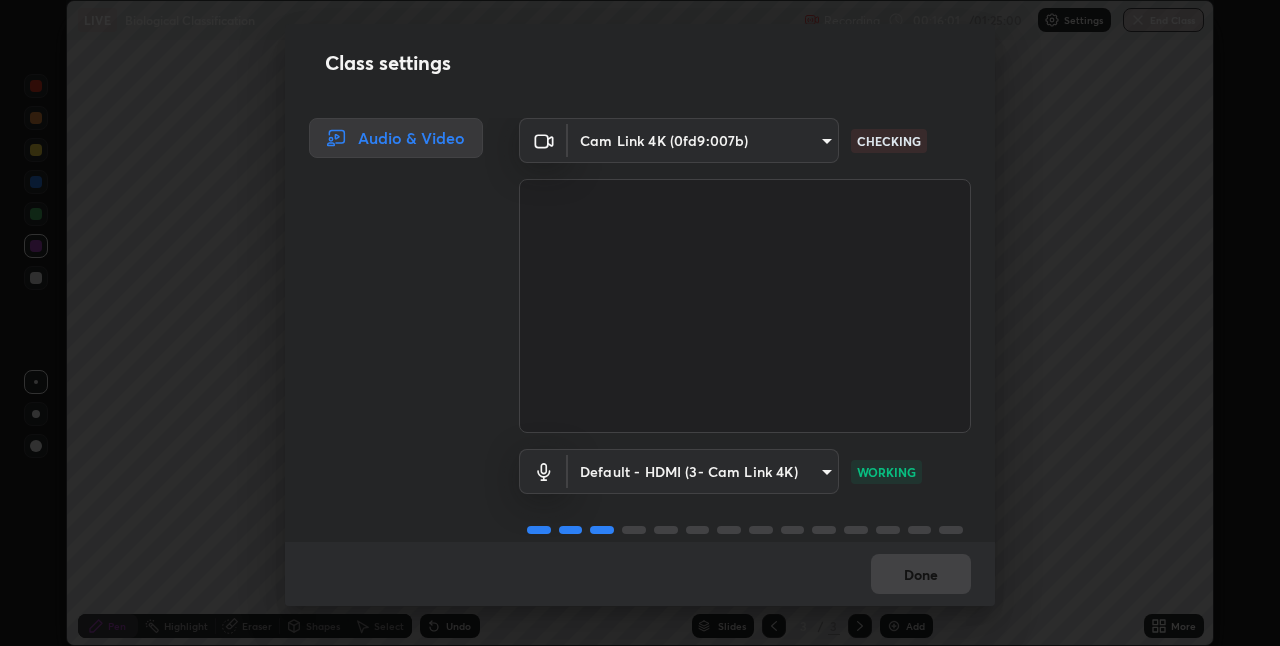 click on "Done" at bounding box center [640, 574] 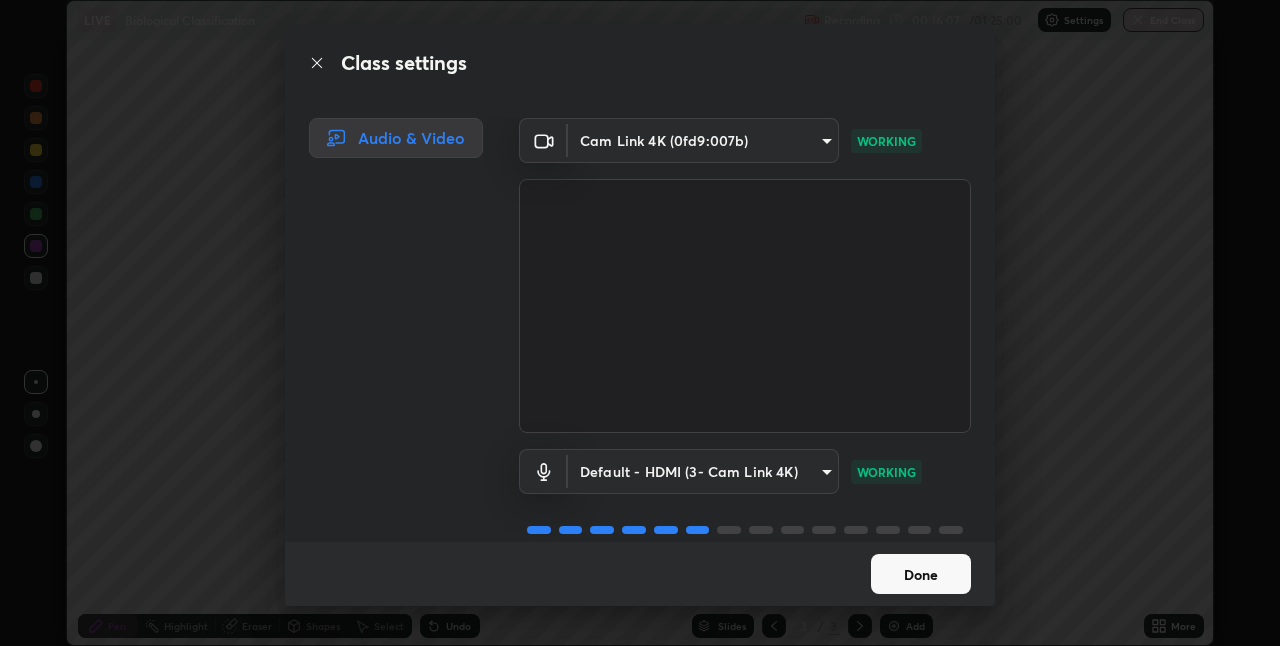 click on "Done" at bounding box center [921, 574] 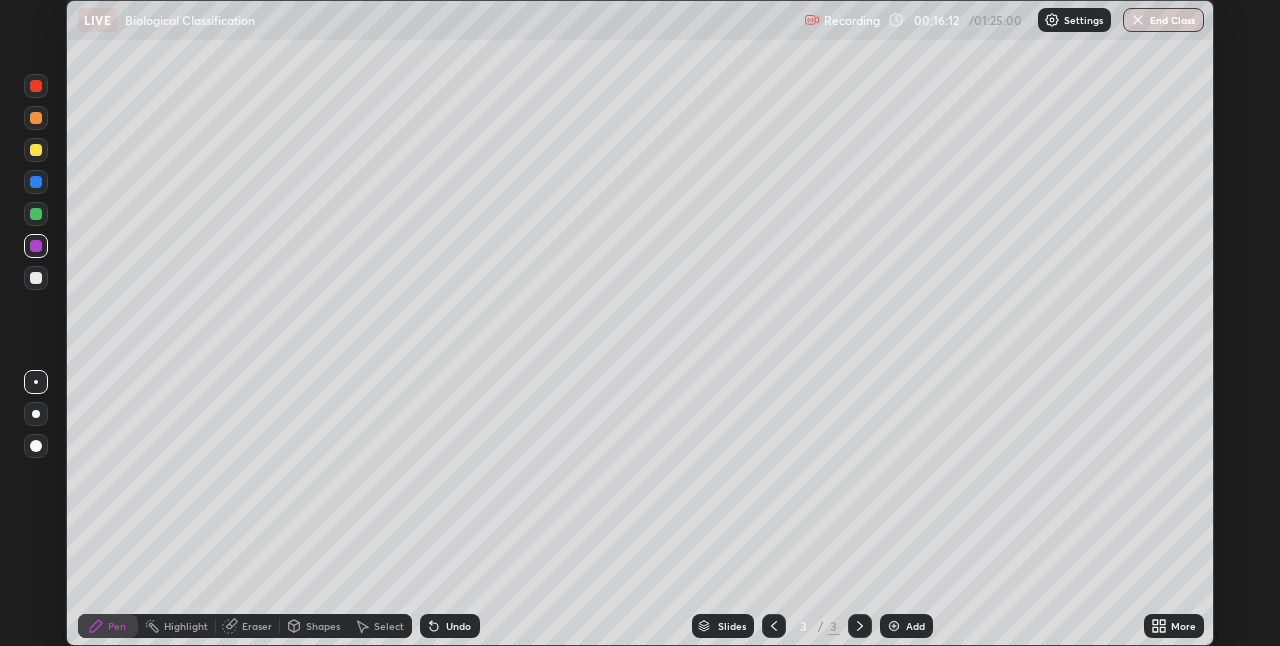 click at bounding box center (894, 626) 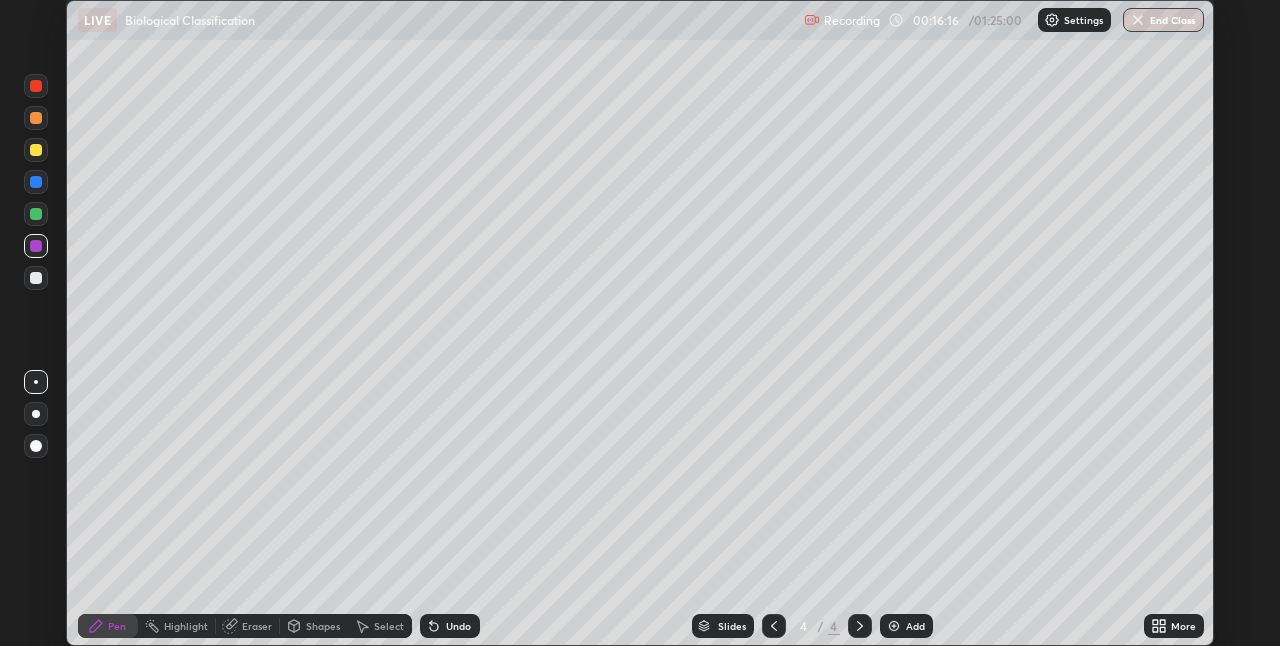 click at bounding box center (36, 150) 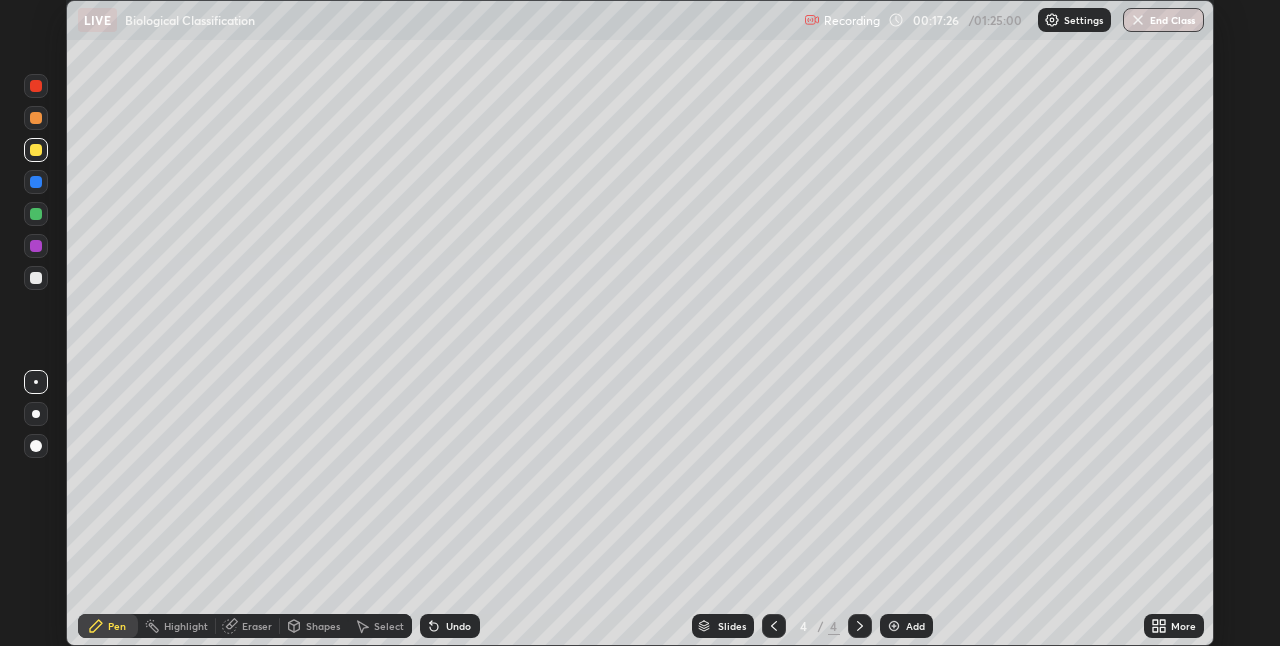 click at bounding box center [36, 278] 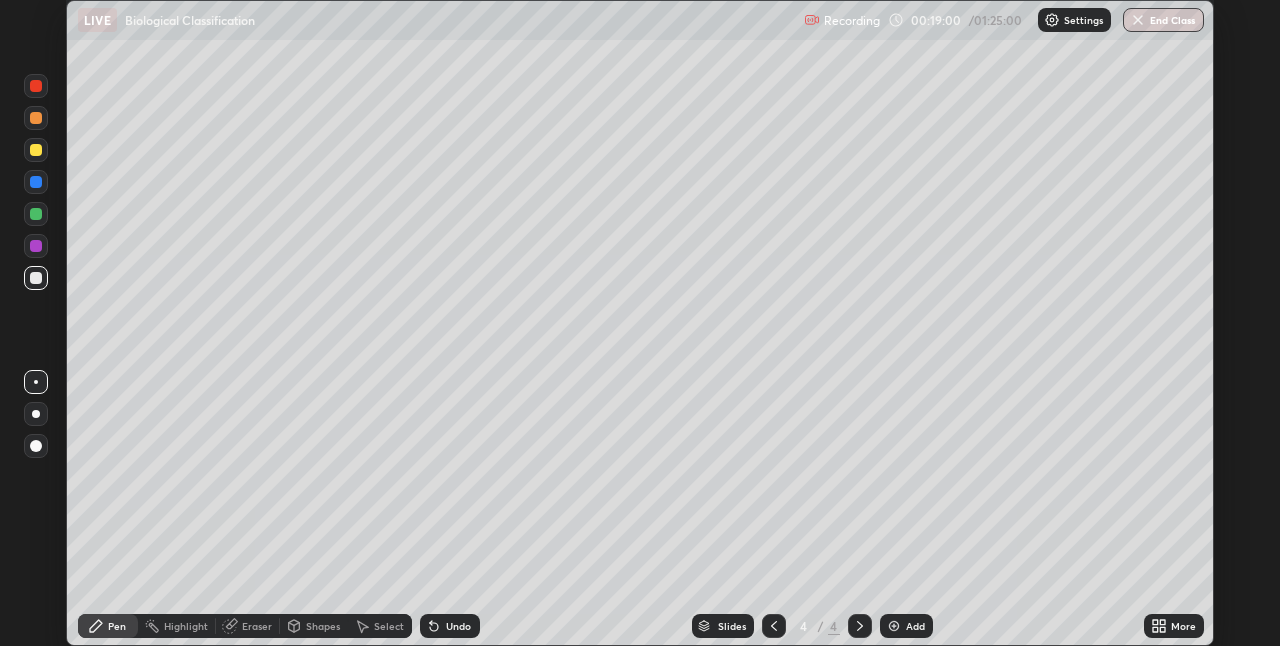 click at bounding box center [894, 626] 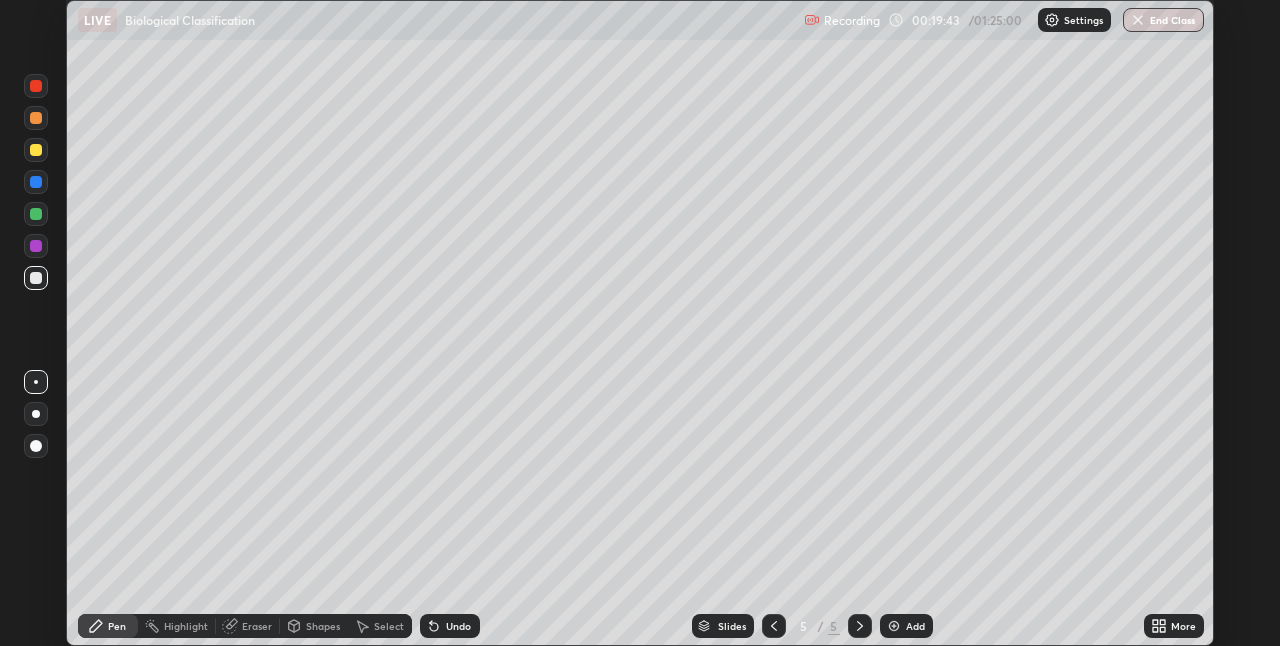 click at bounding box center (36, 214) 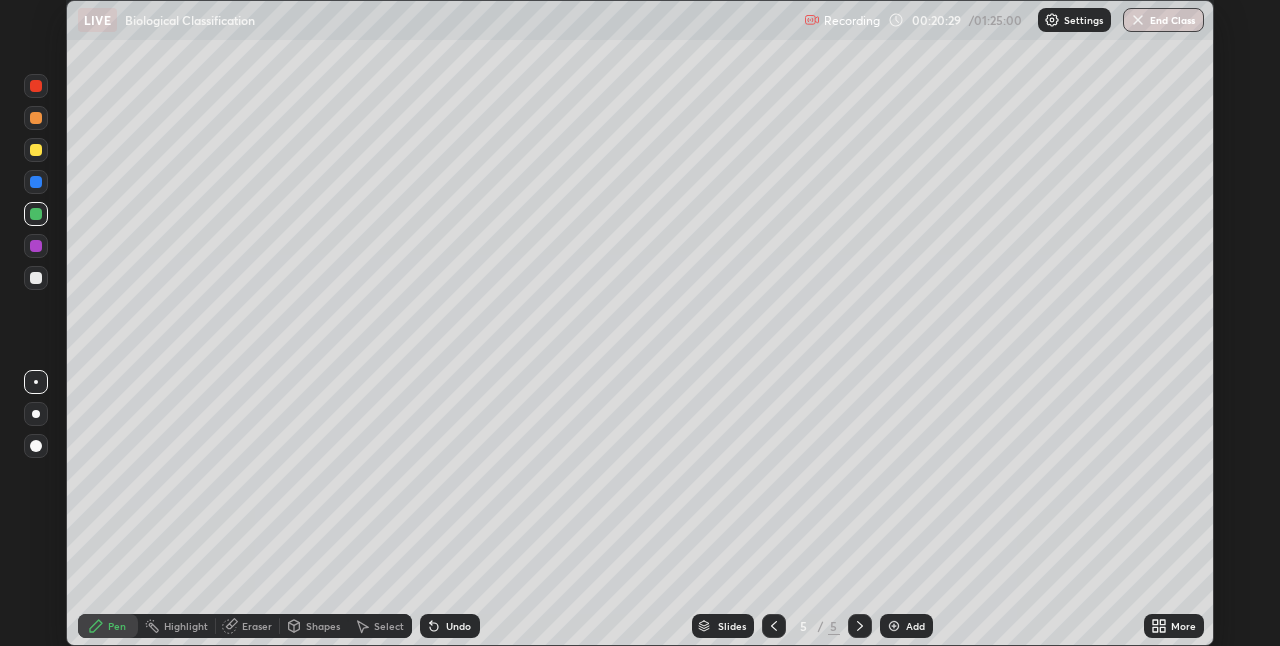 click at bounding box center [36, 150] 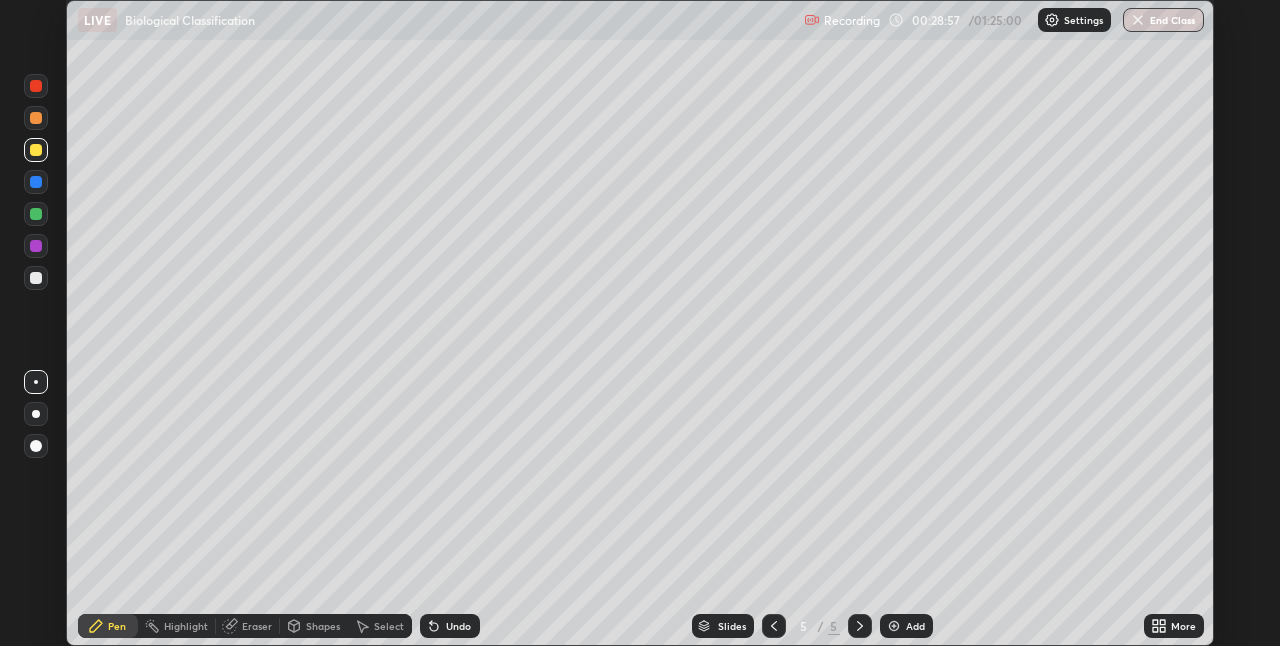 click at bounding box center (894, 626) 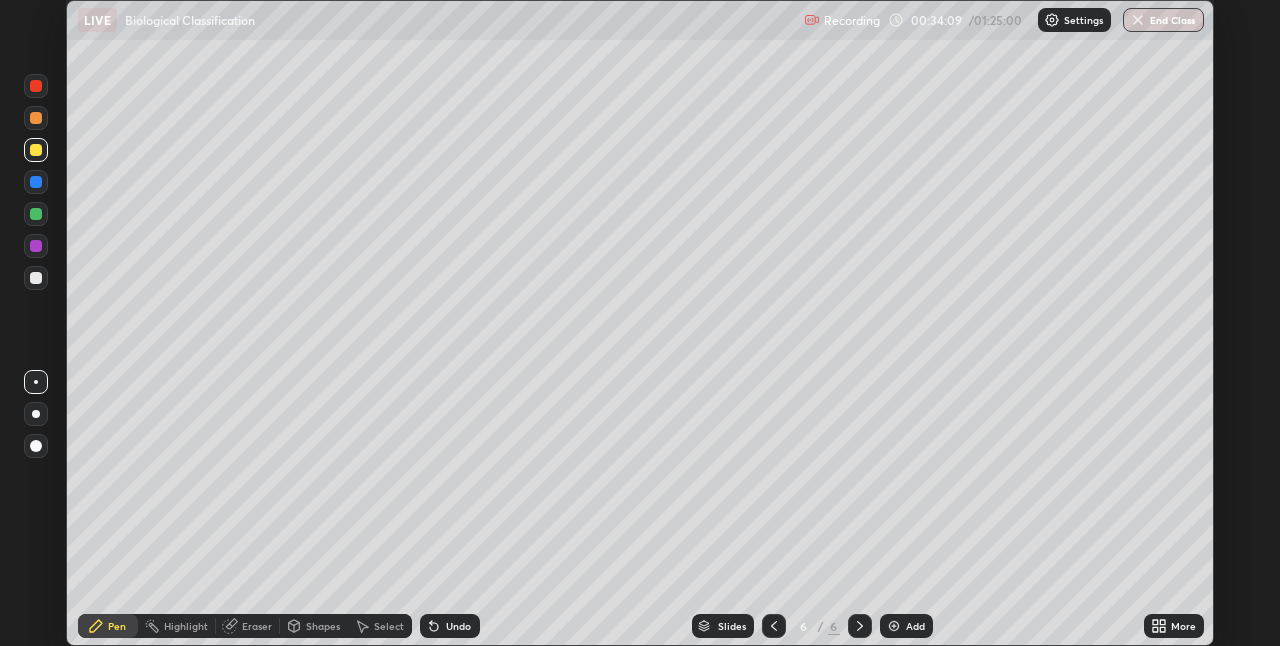 click on "Eraser" at bounding box center (257, 626) 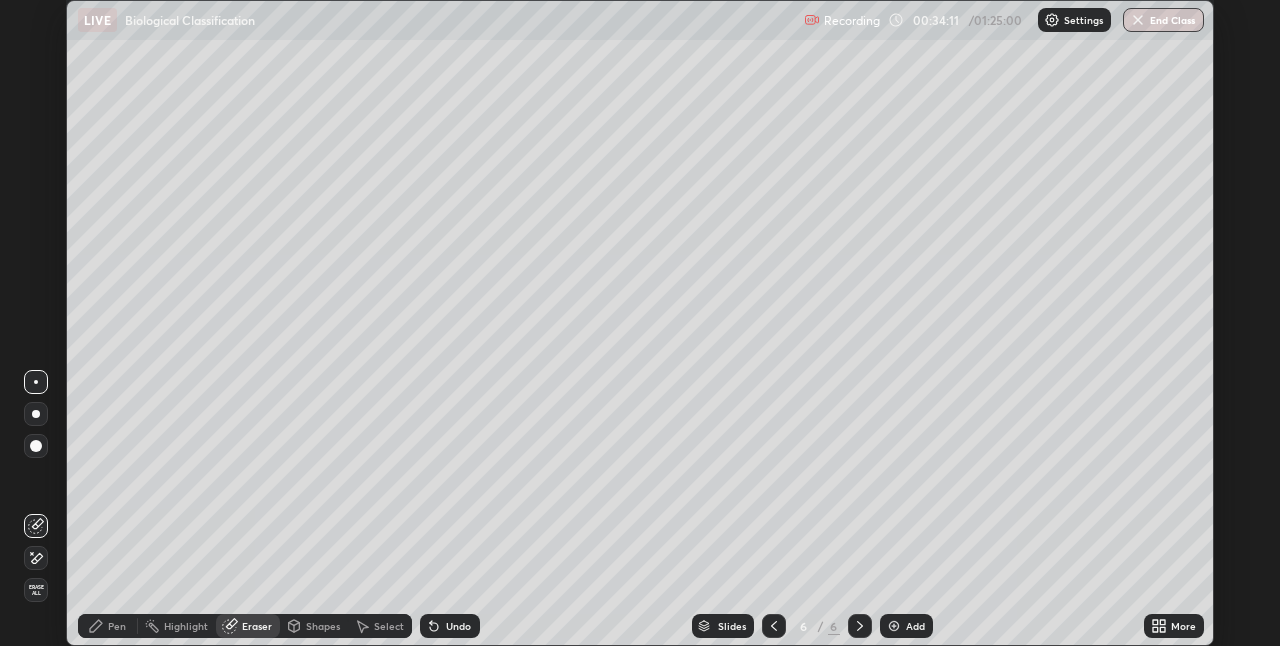 click on "Pen" at bounding box center [108, 626] 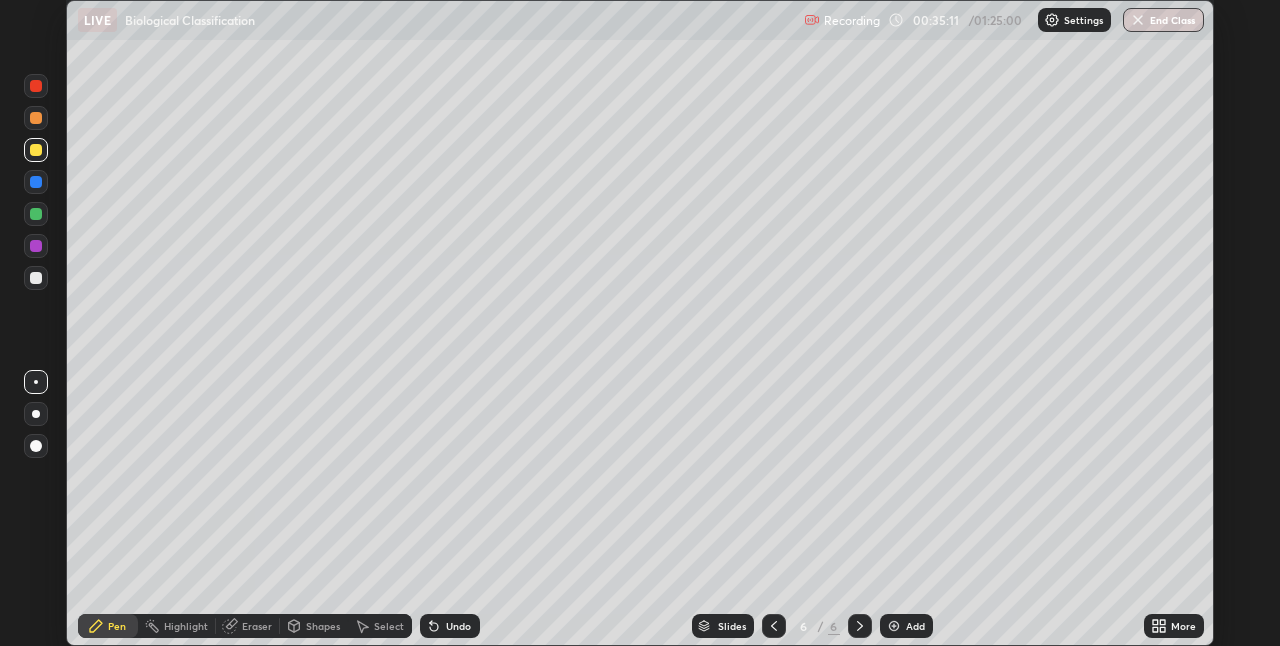 click at bounding box center (894, 626) 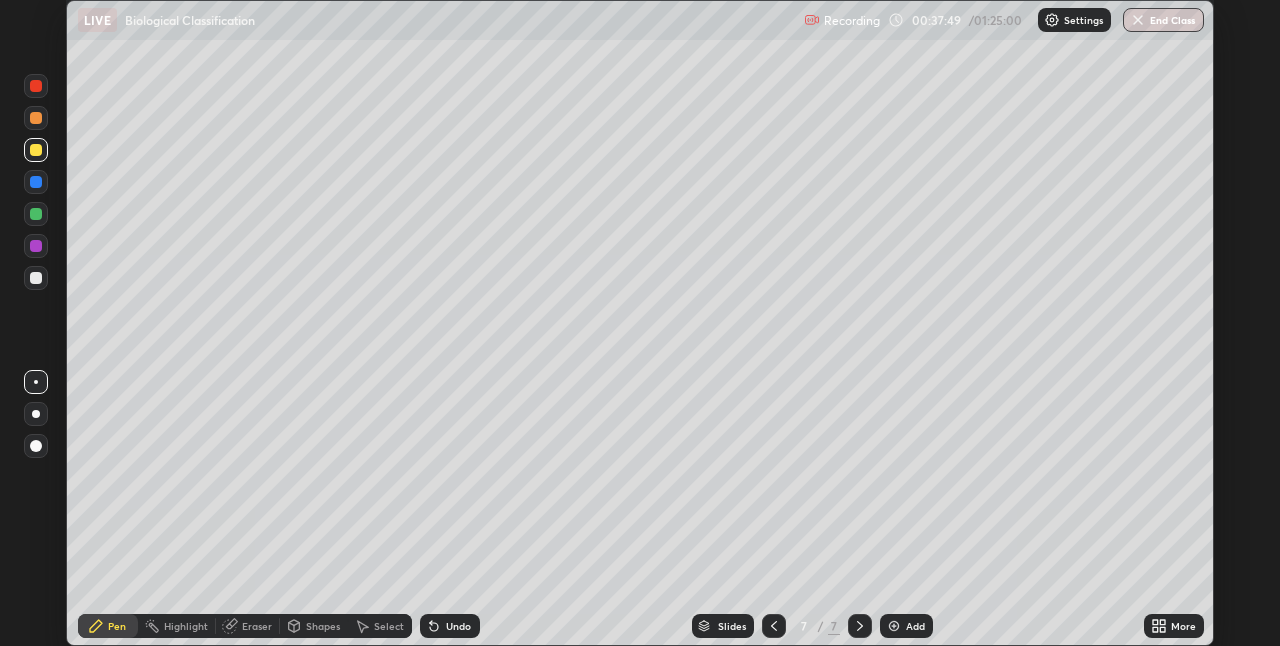 click on "Eraser" at bounding box center [257, 626] 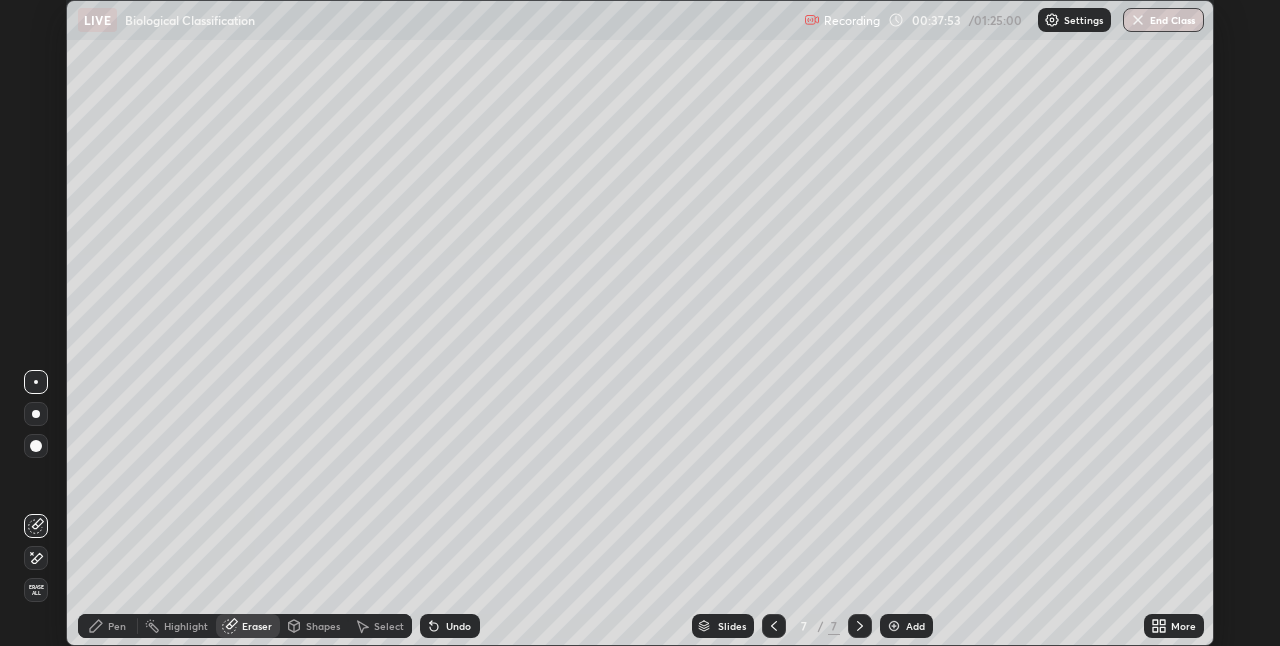 click on "Pen" at bounding box center (117, 626) 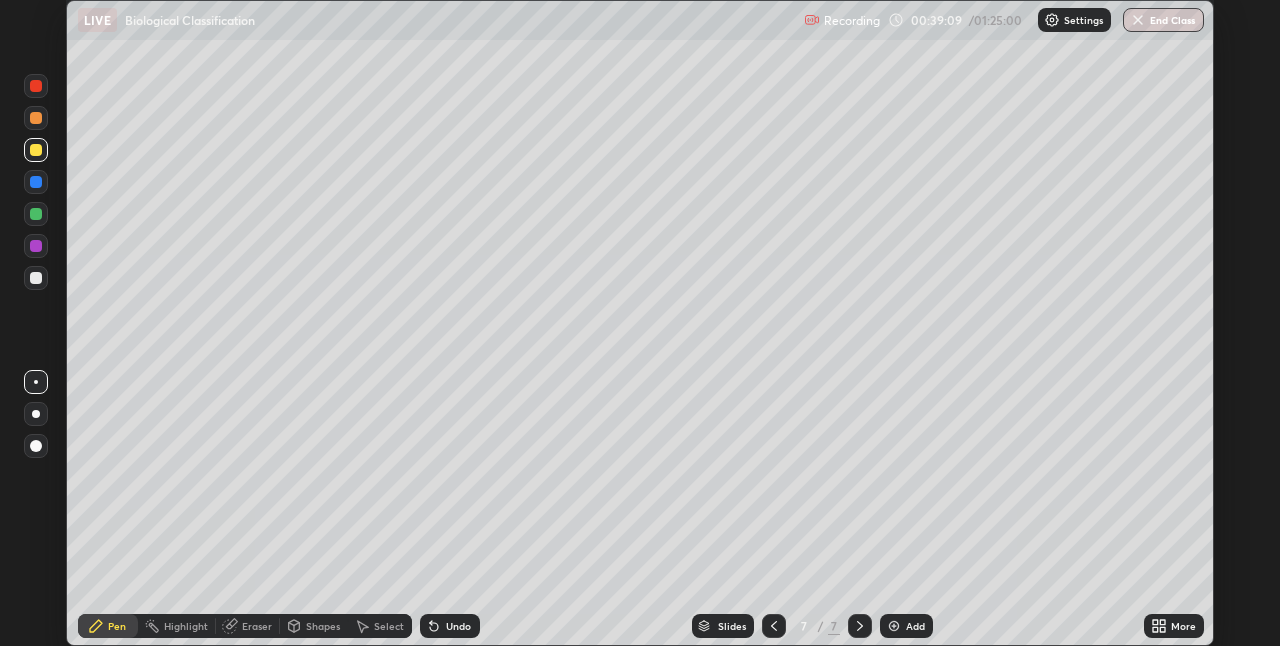 click at bounding box center [894, 626] 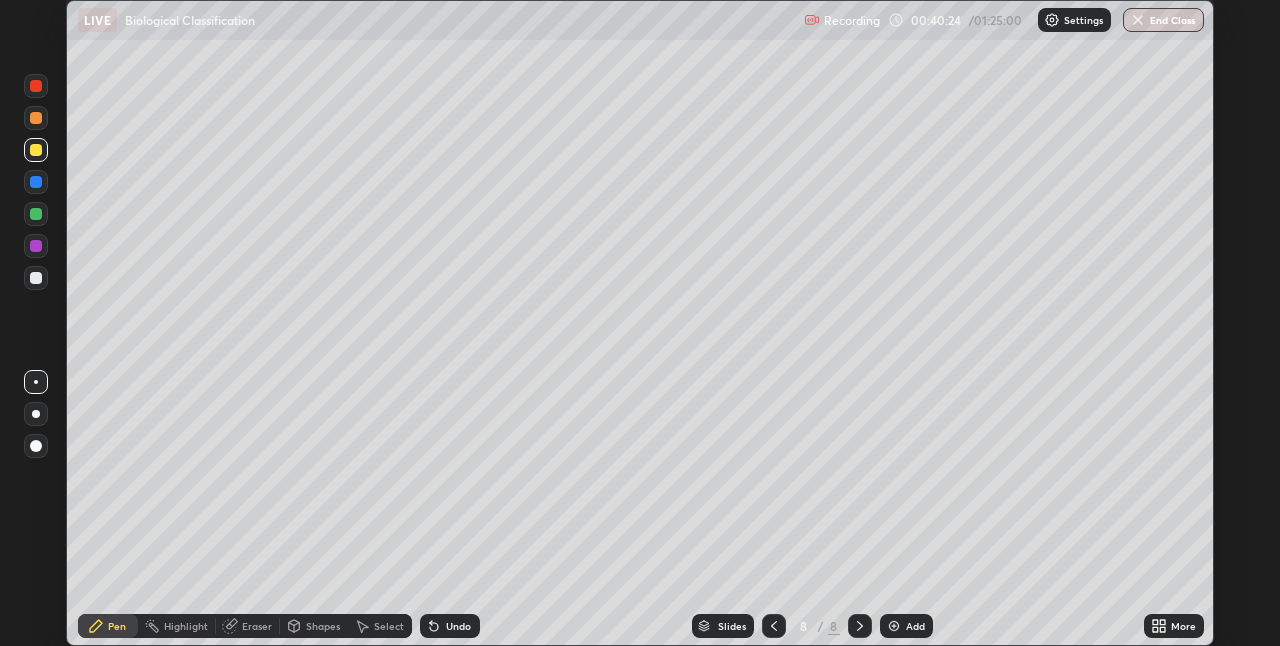 click at bounding box center (36, 214) 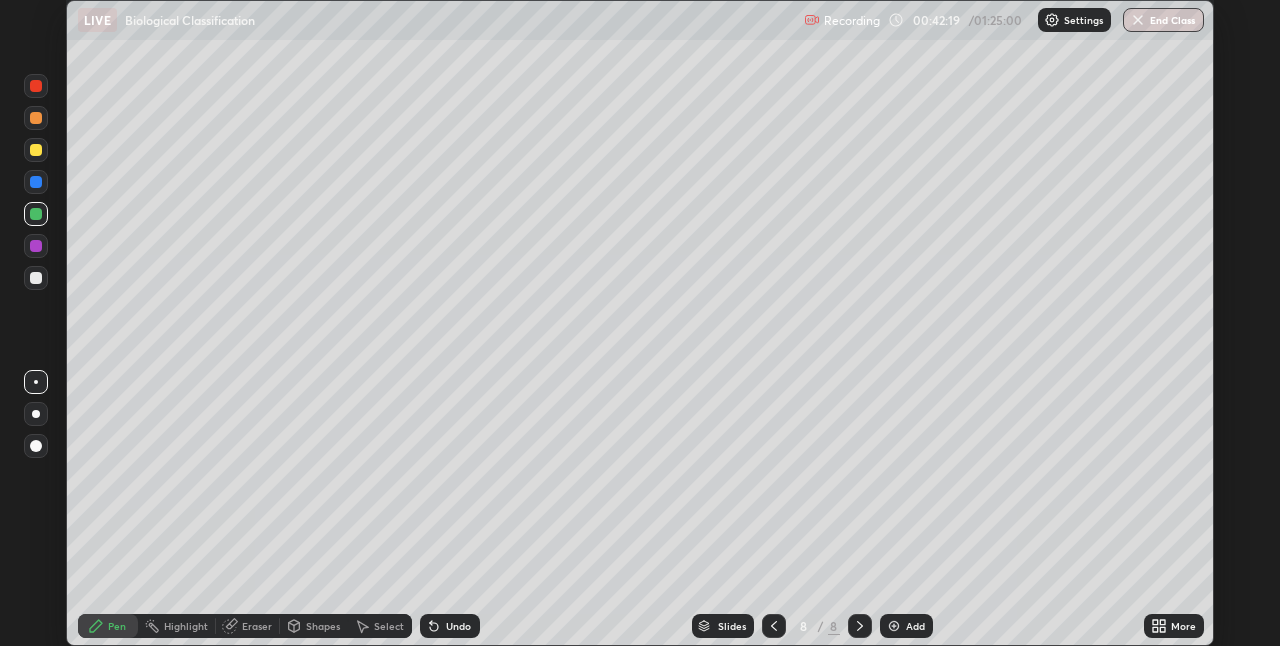 click 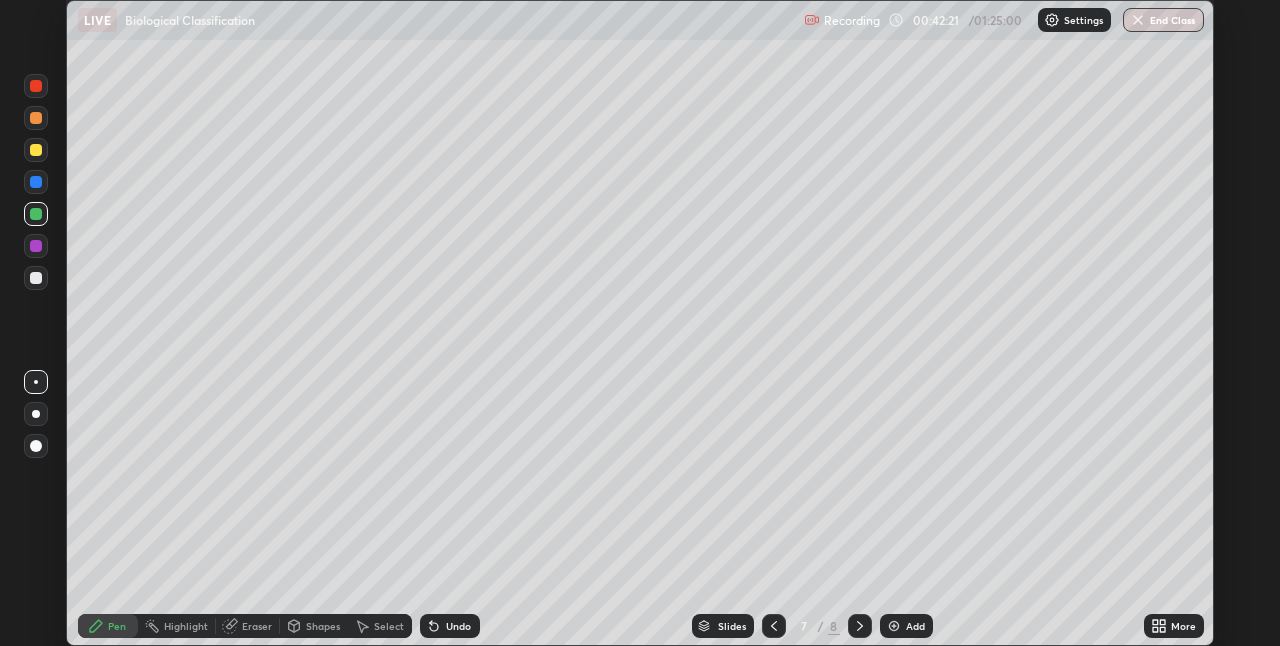 click 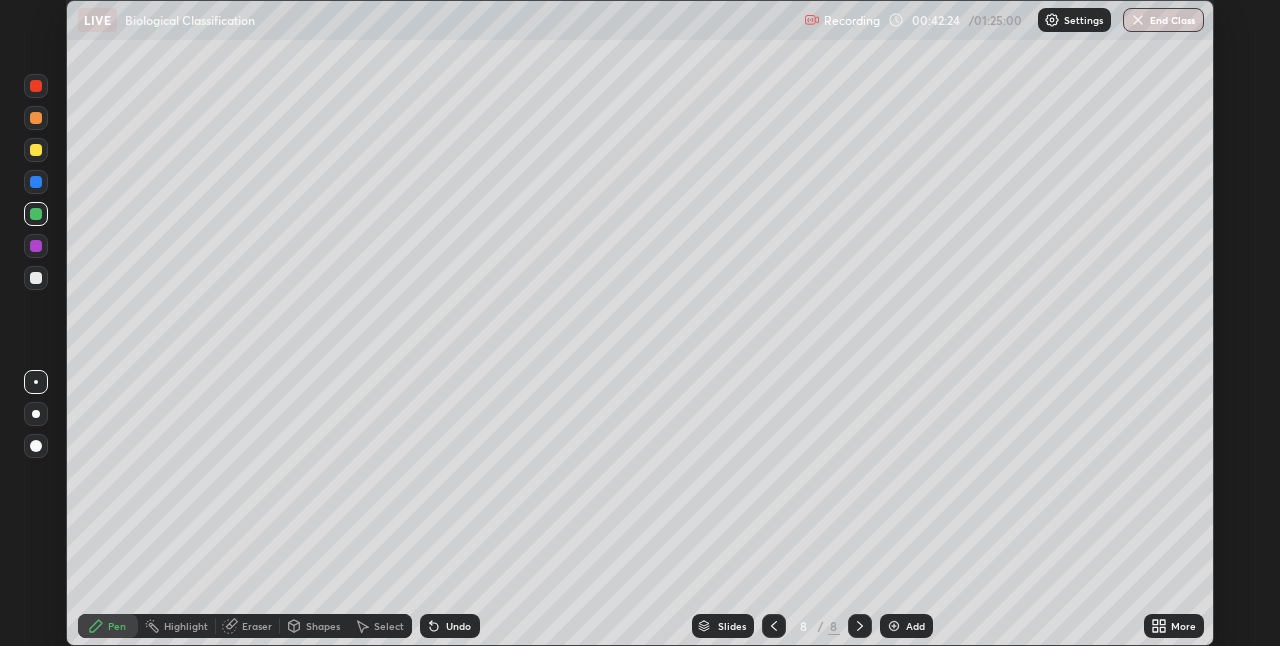 click 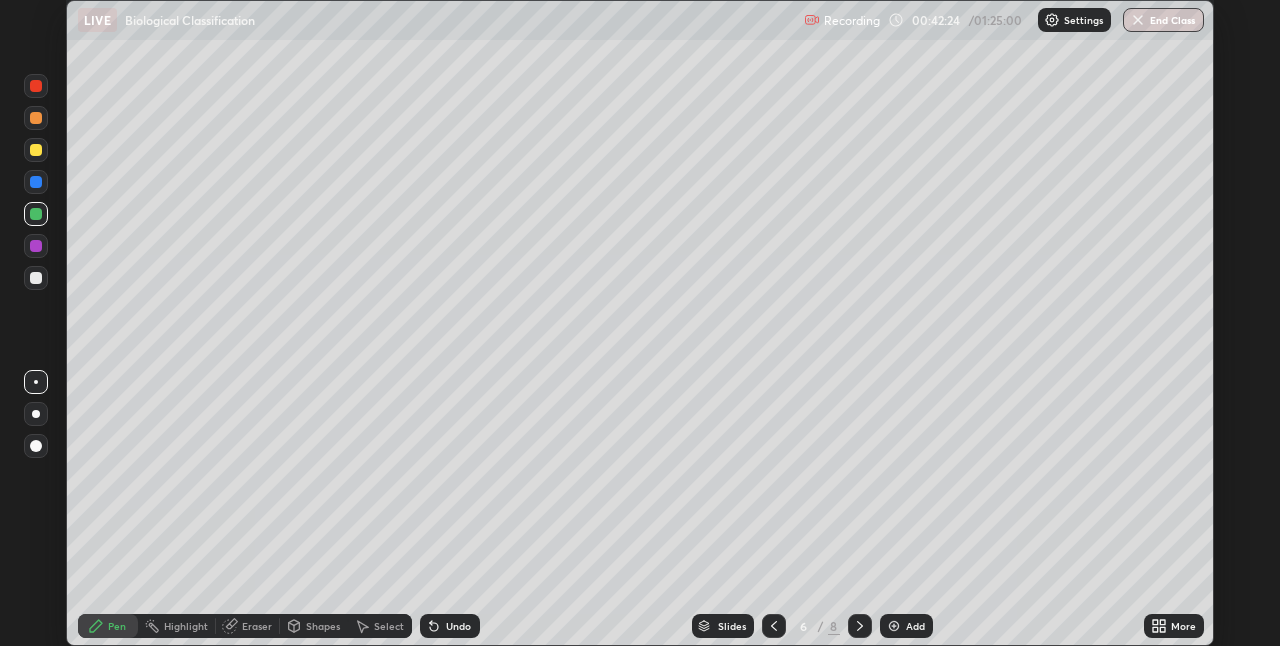 click 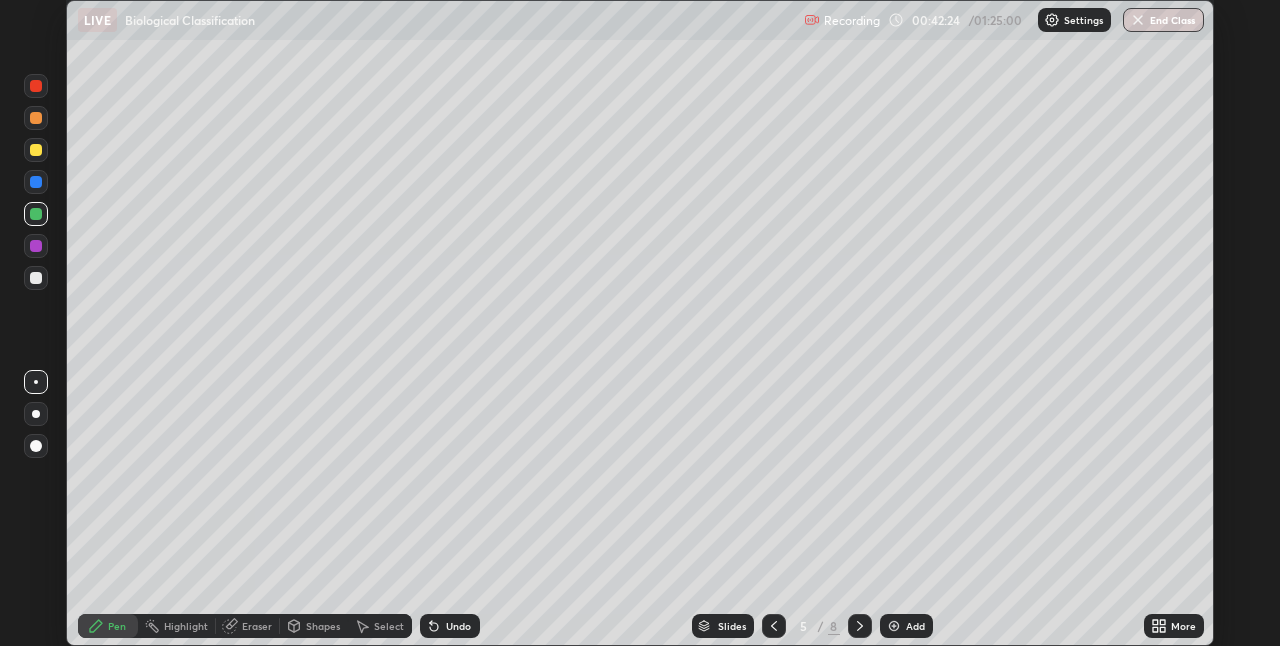 click 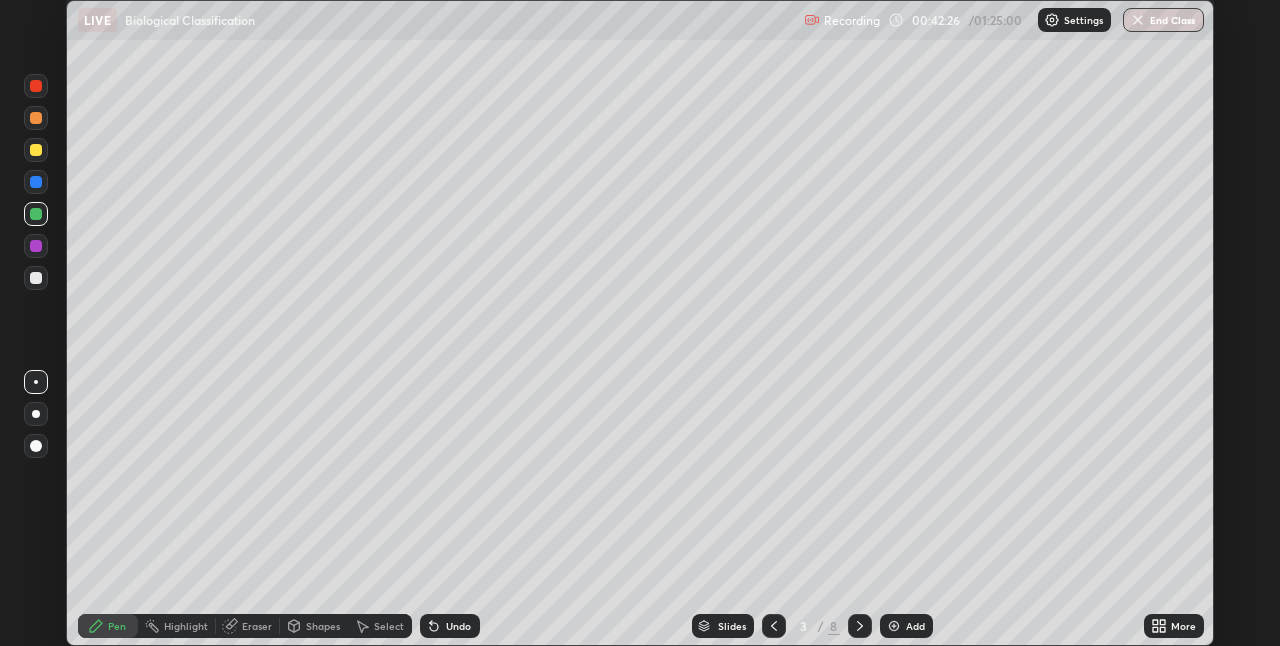 click 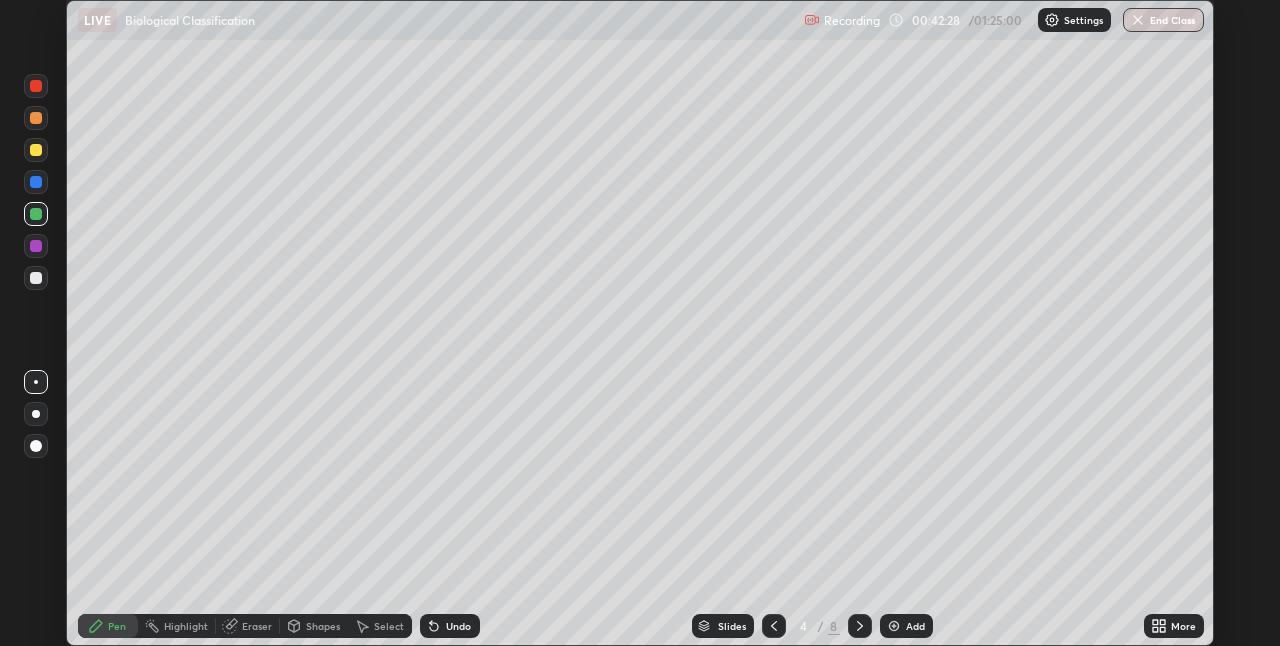 click 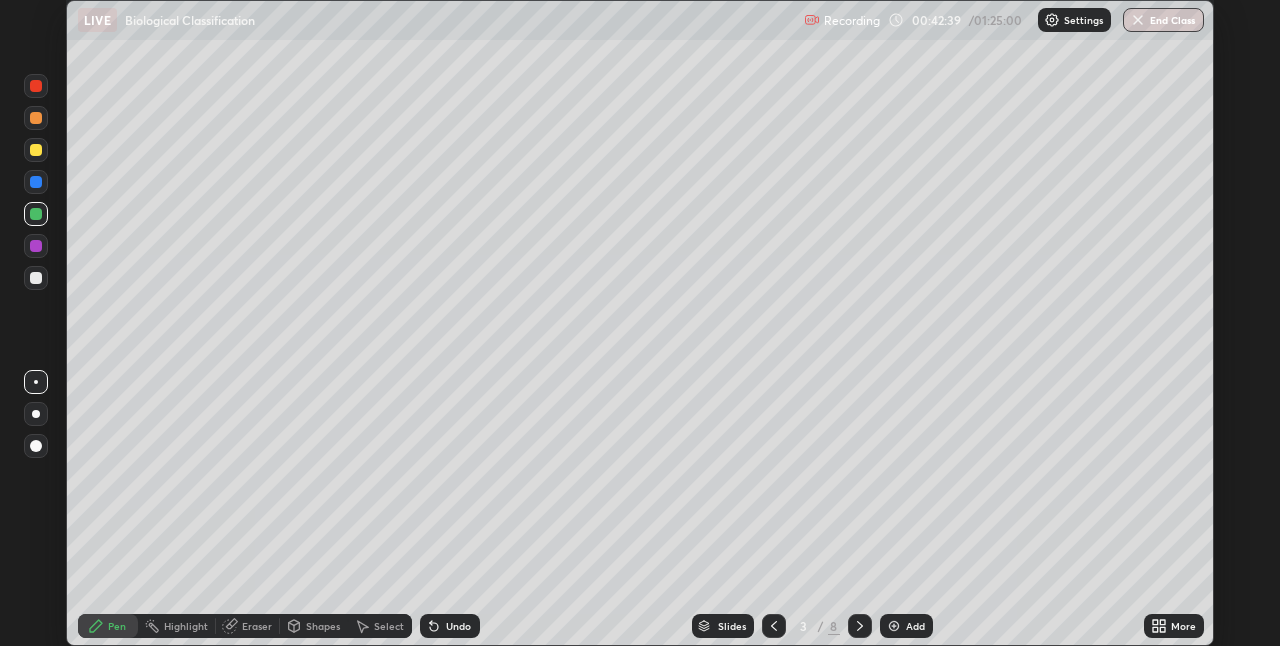 click at bounding box center [36, 86] 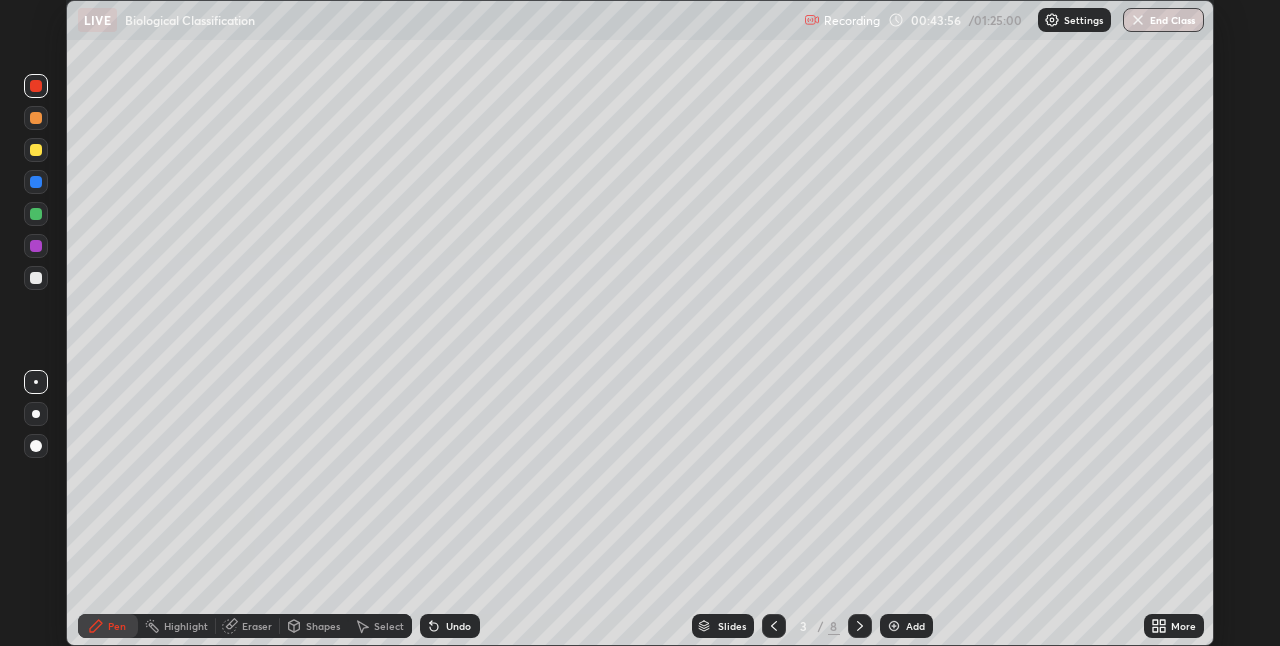 click 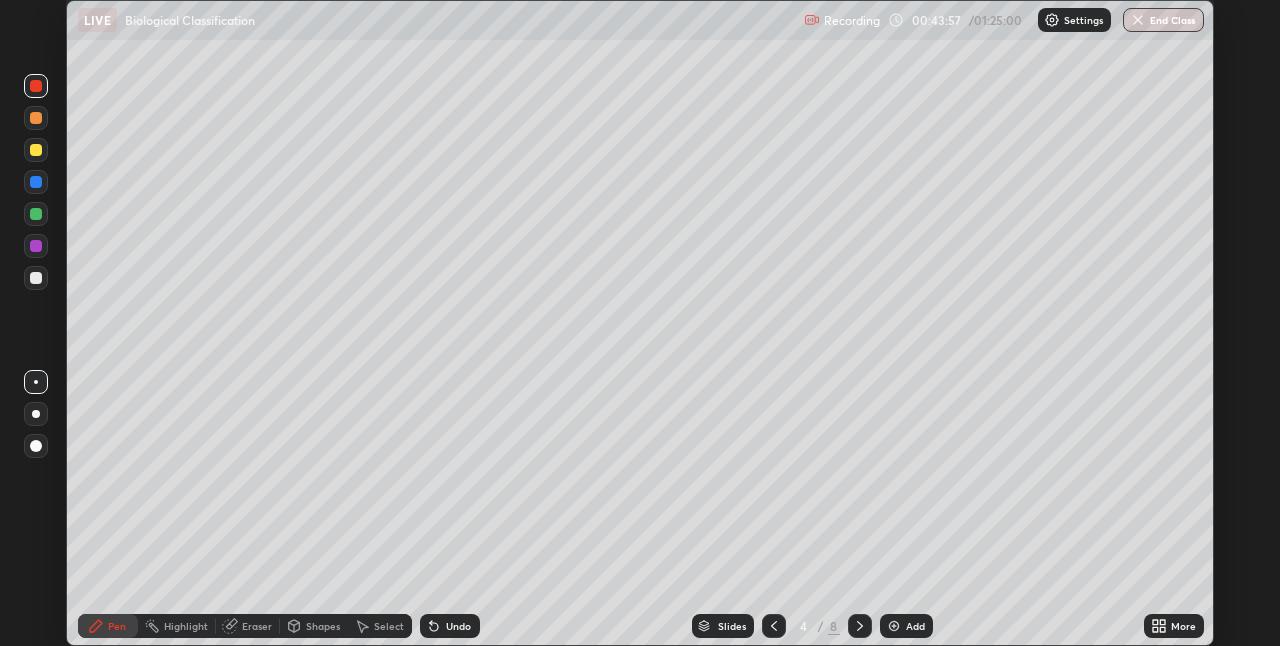 click 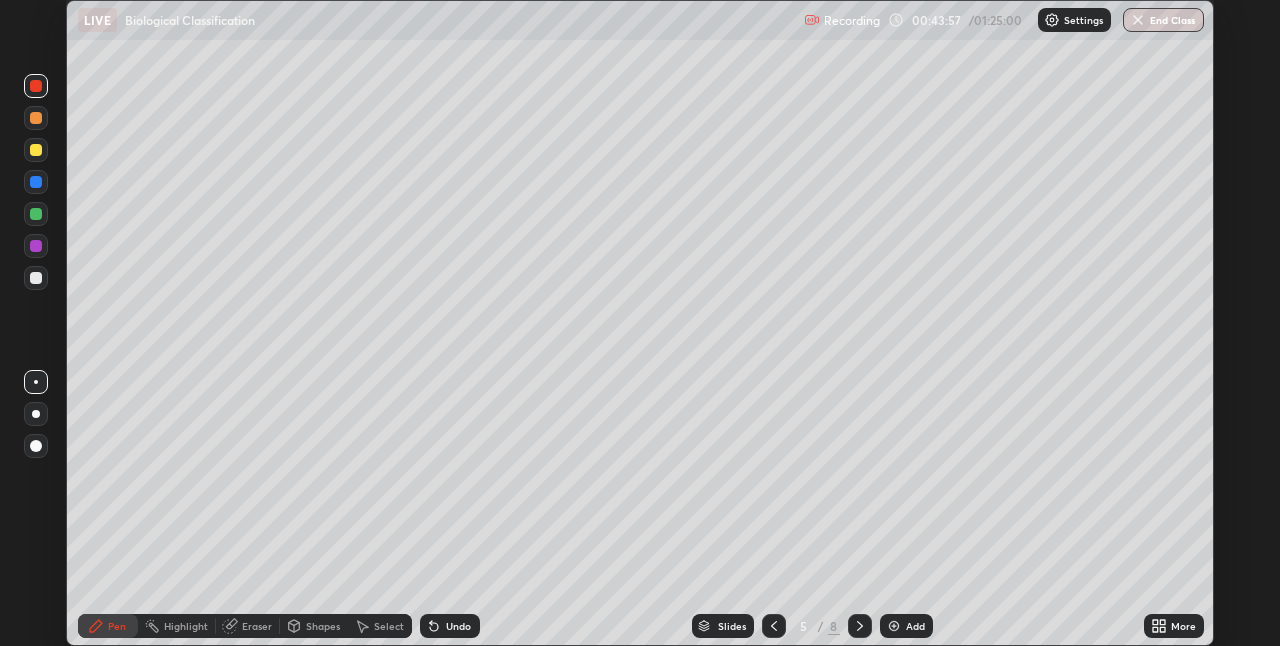 click 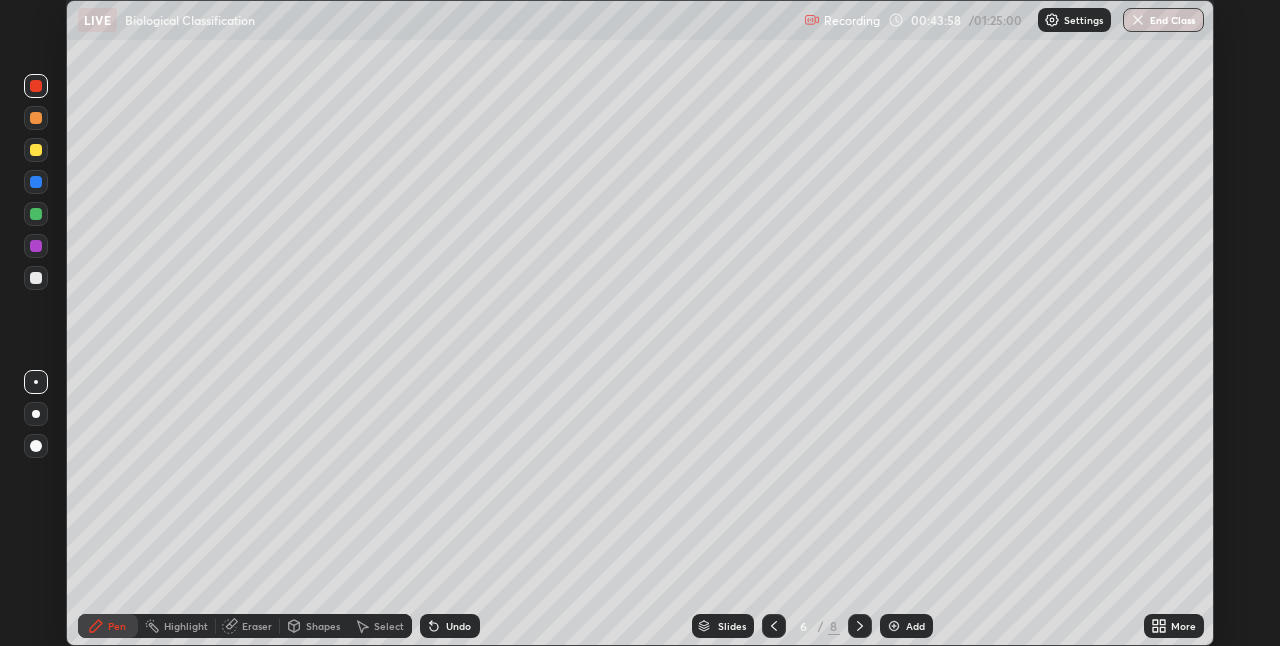 click 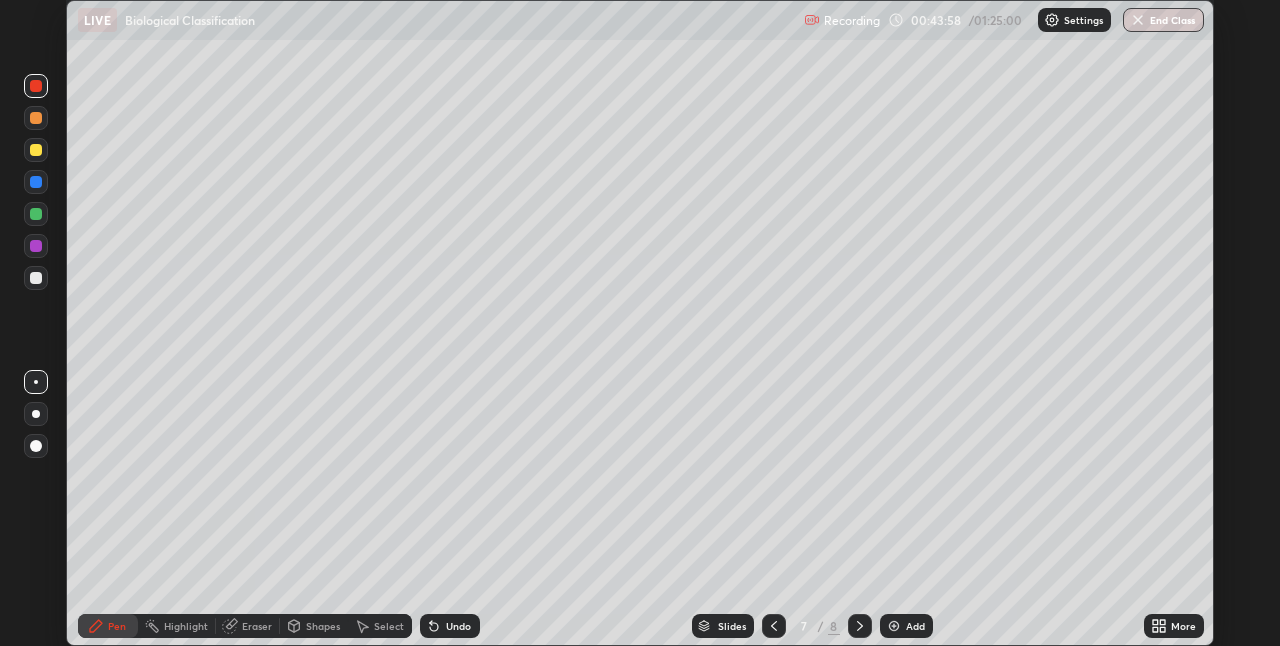 click 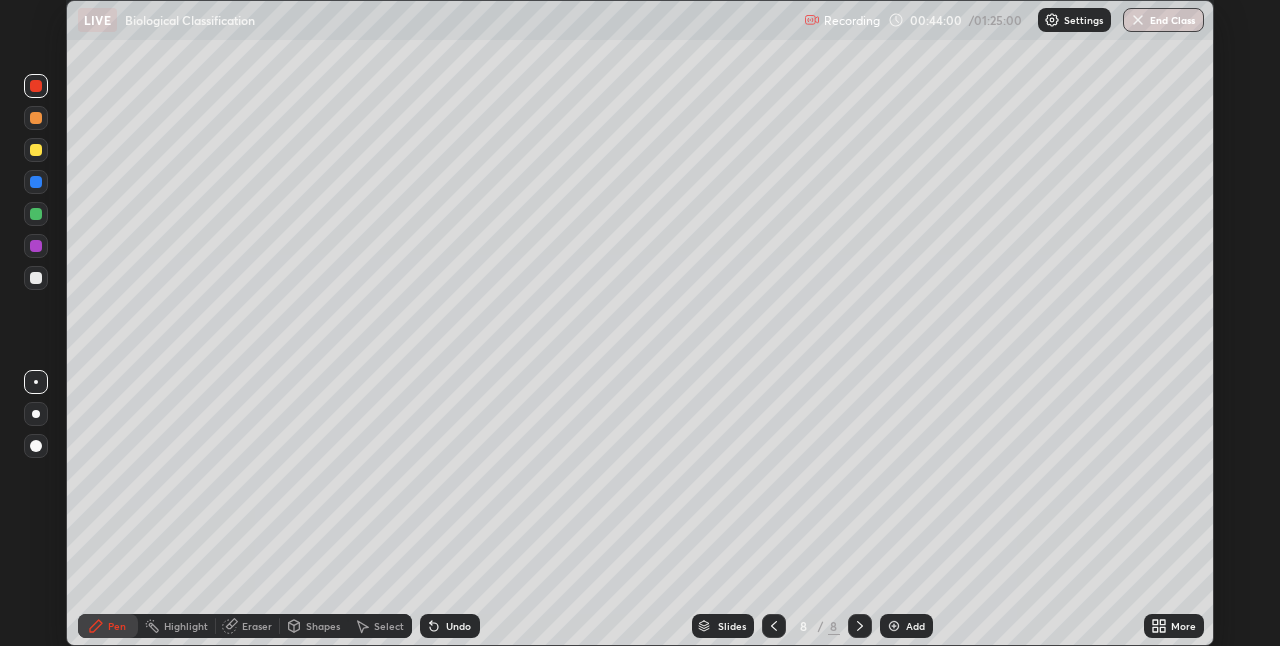 click 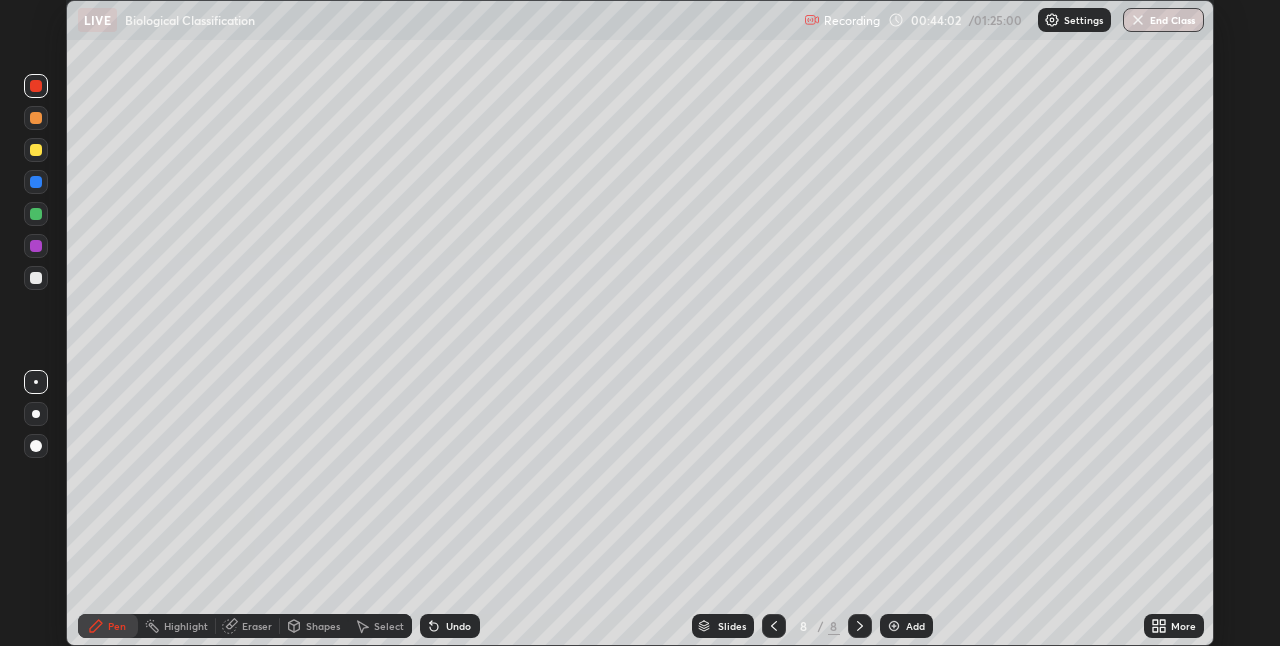 click at bounding box center [894, 626] 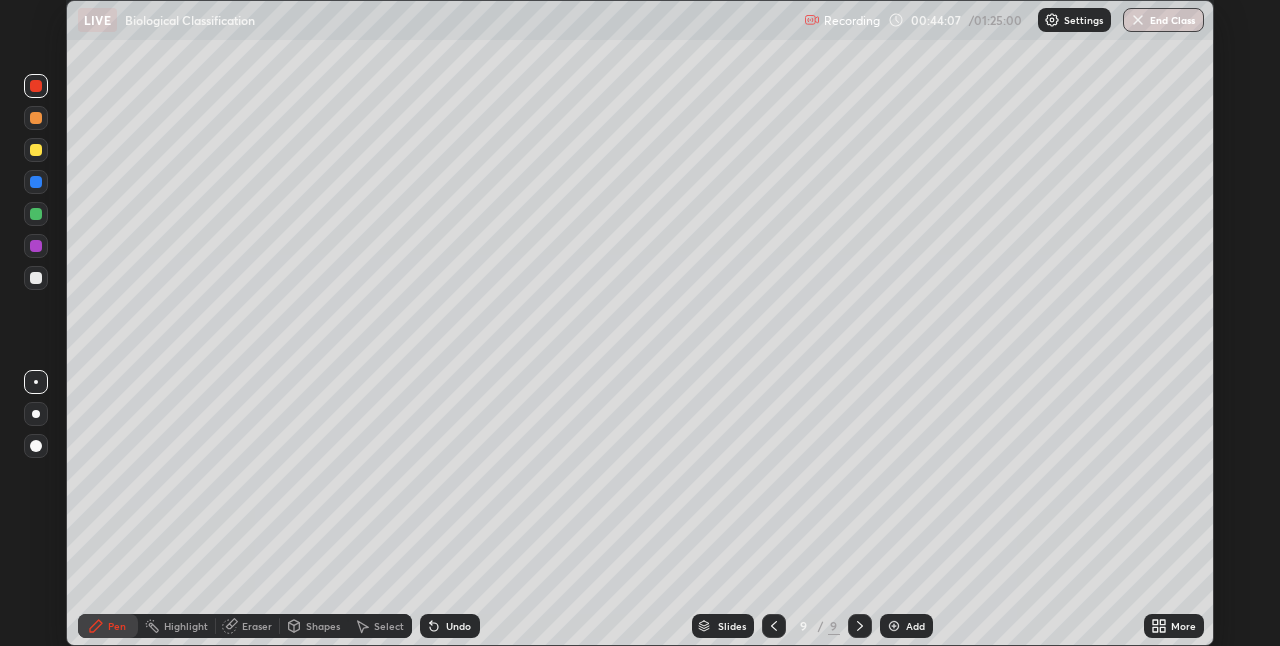click at bounding box center (36, 214) 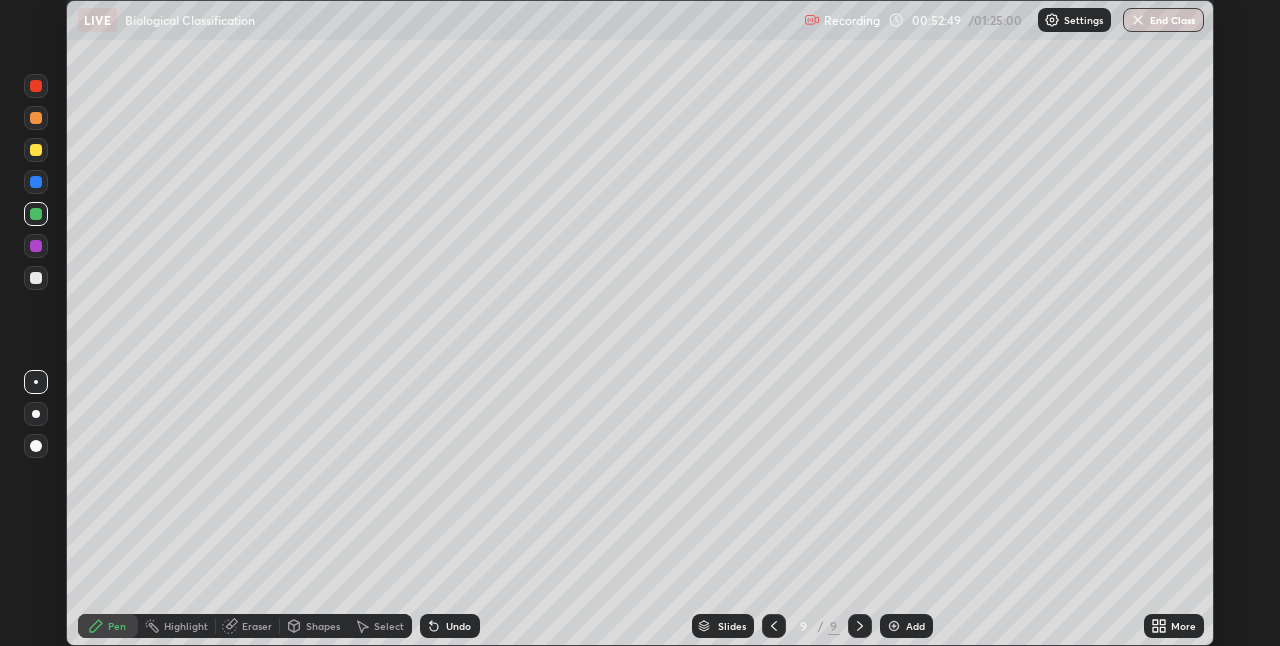 click at bounding box center (36, 278) 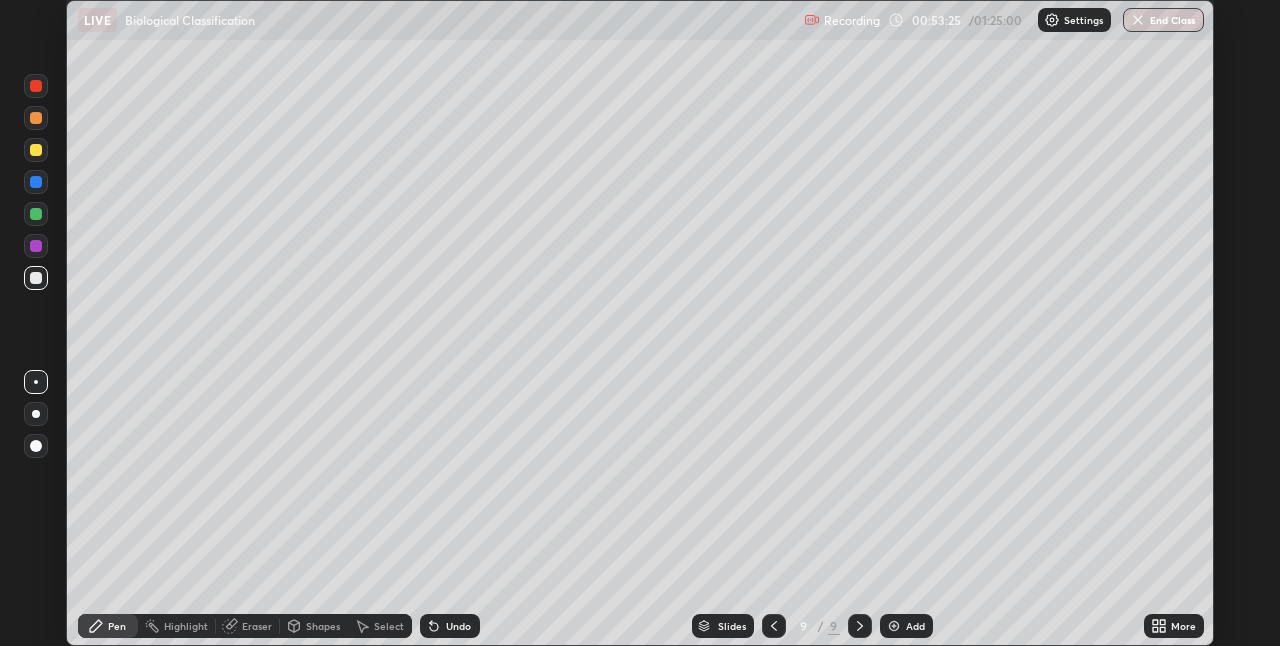 click at bounding box center (36, 214) 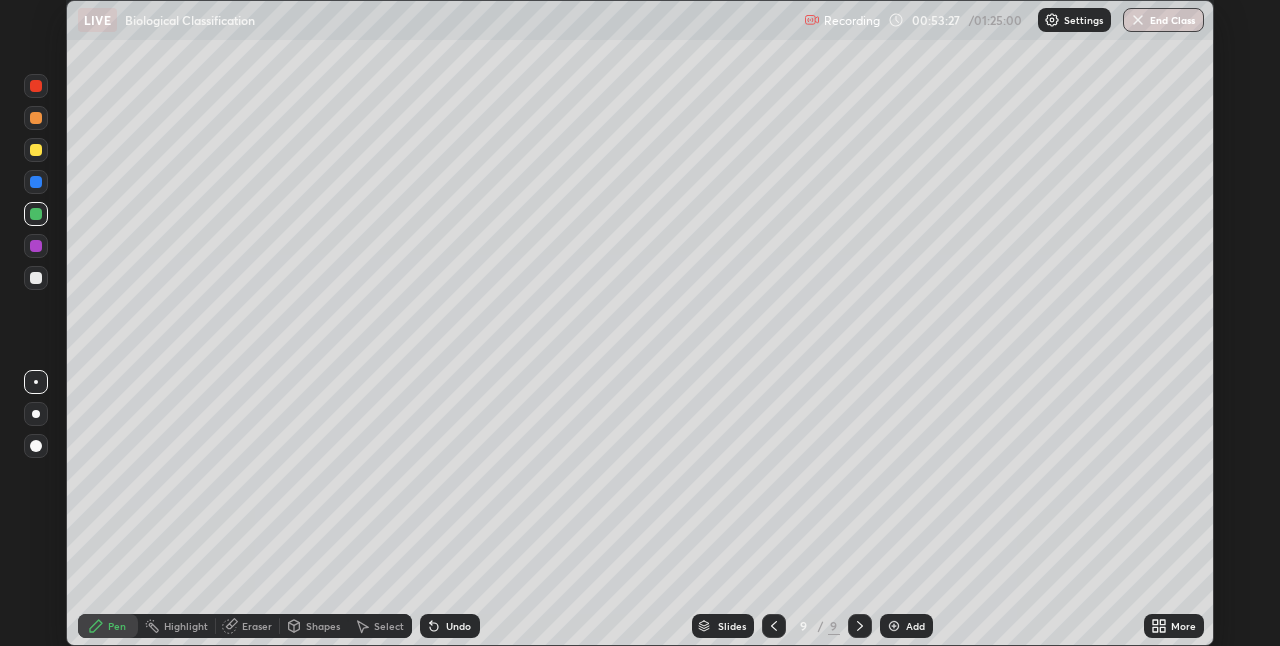 click at bounding box center (36, 150) 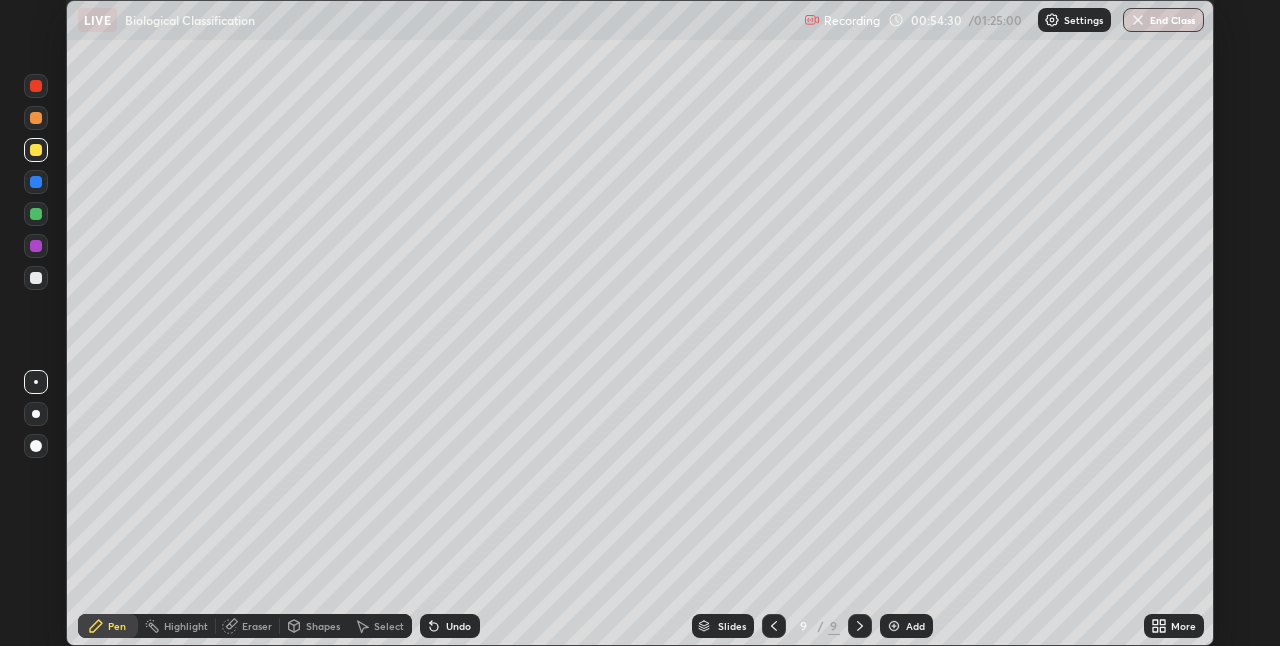 click at bounding box center (36, 278) 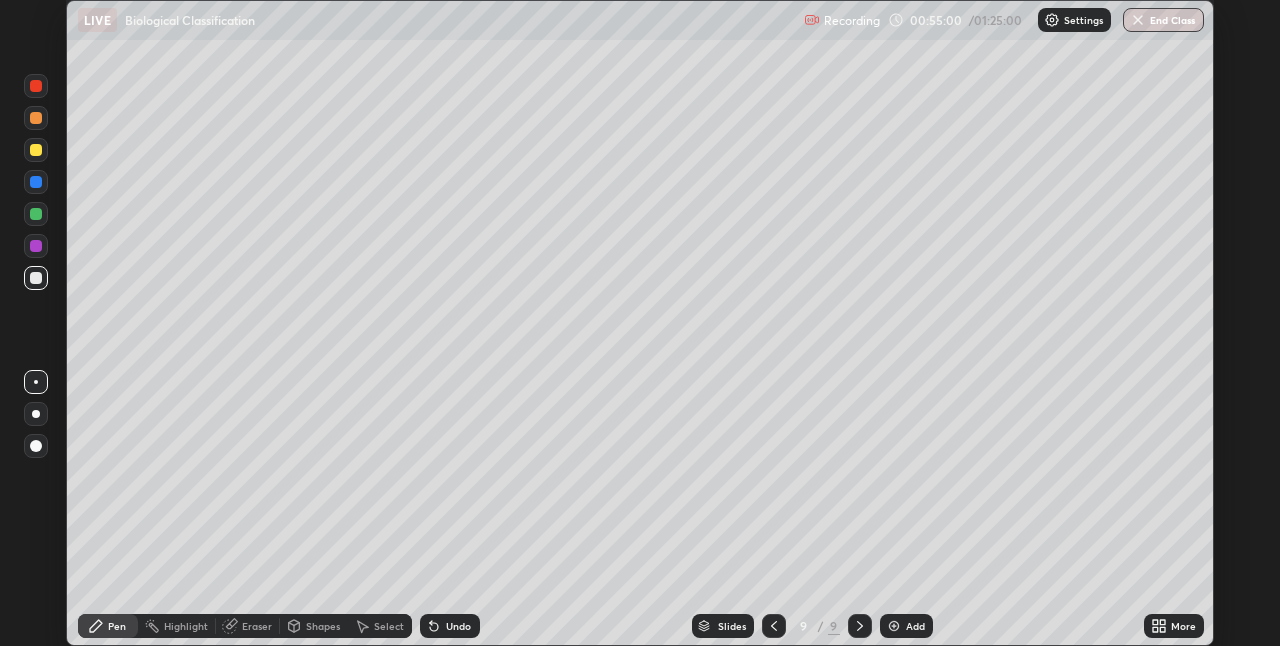 click at bounding box center (36, 214) 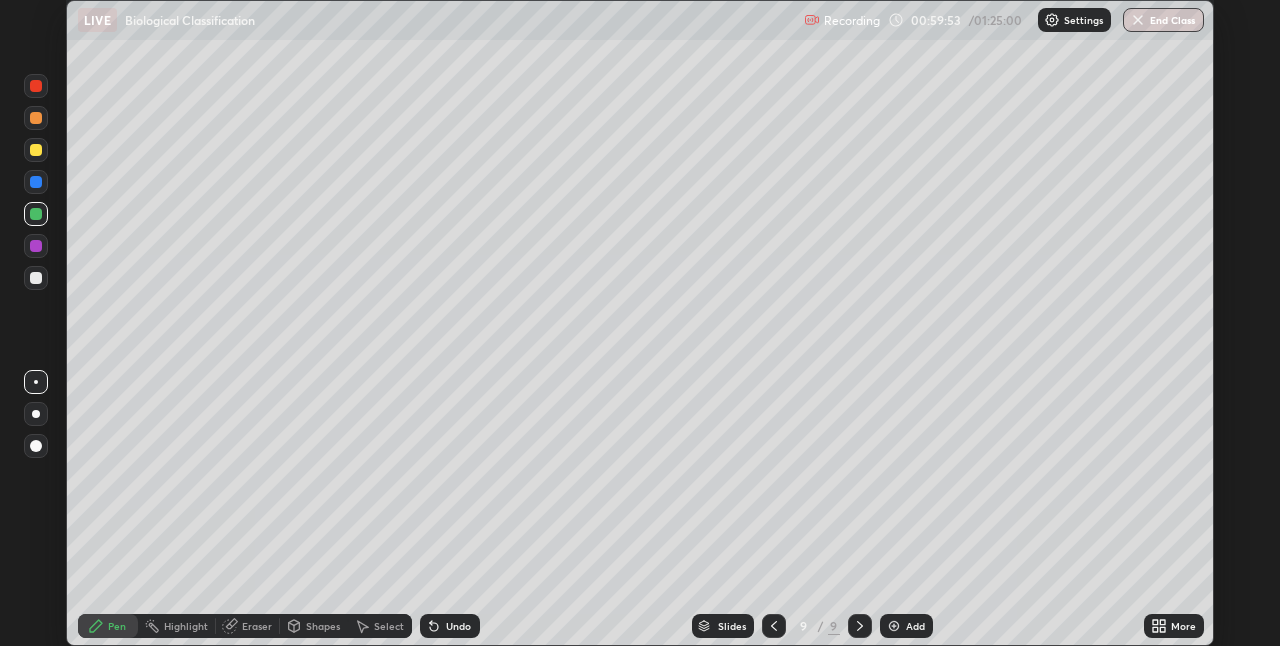 click at bounding box center (894, 626) 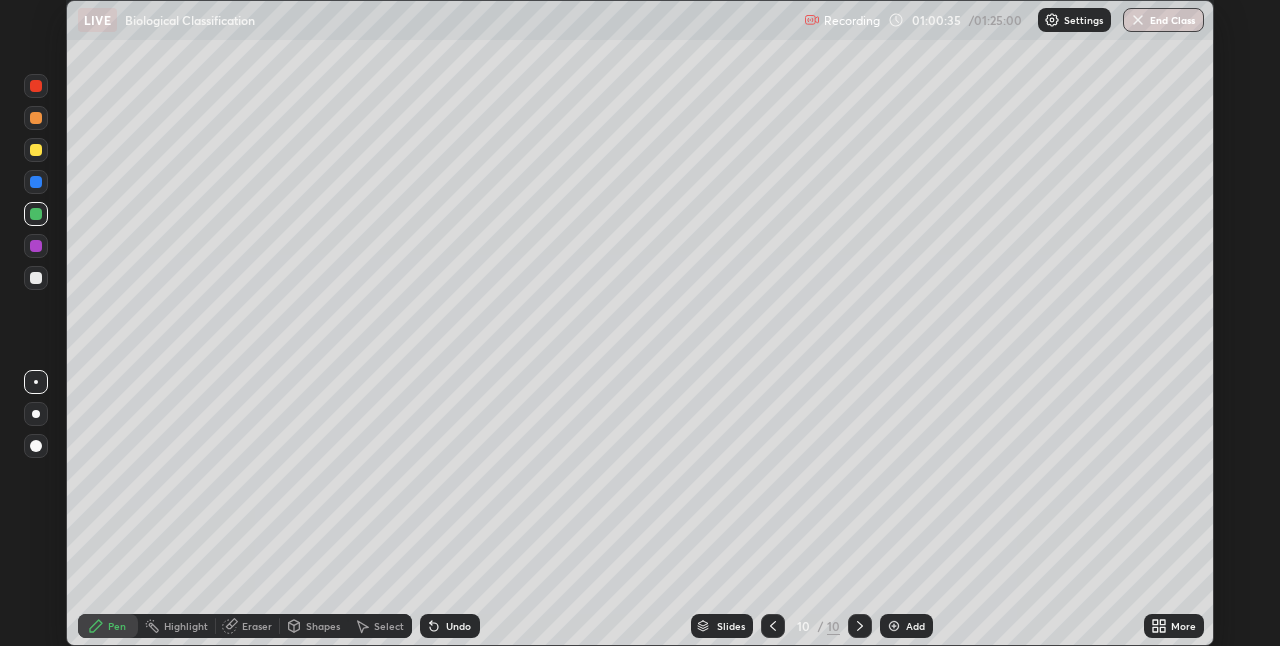 click on "Eraser" at bounding box center (257, 626) 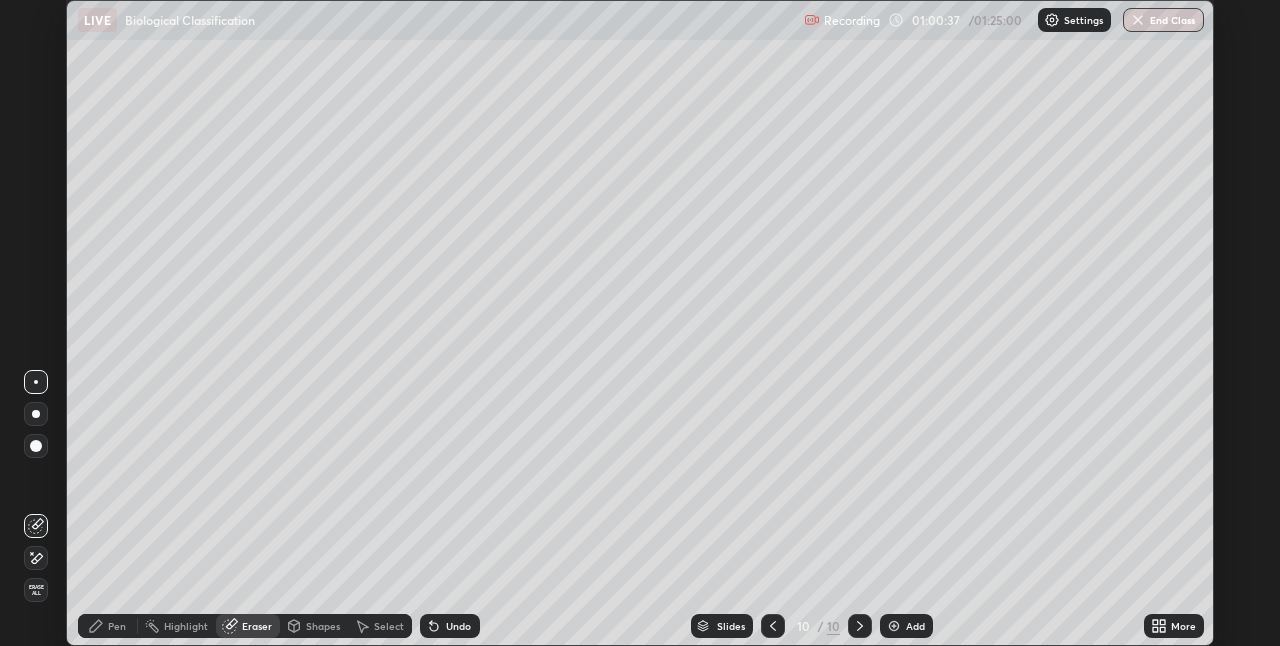 click 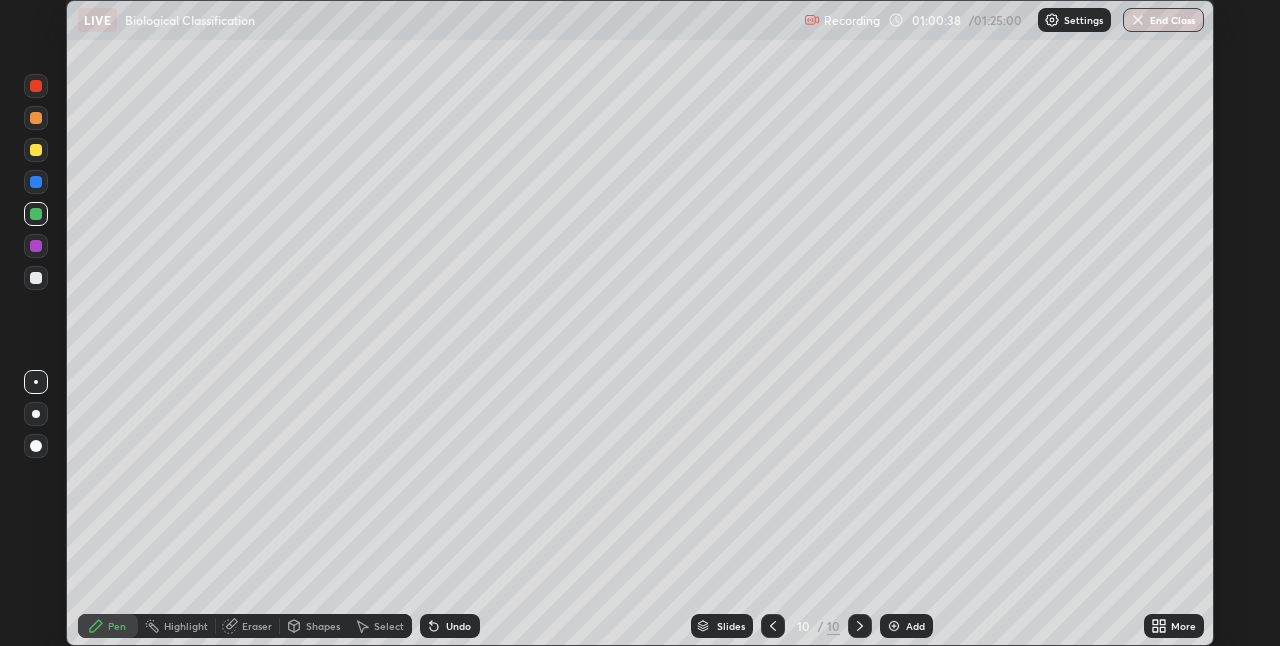 click at bounding box center (36, 278) 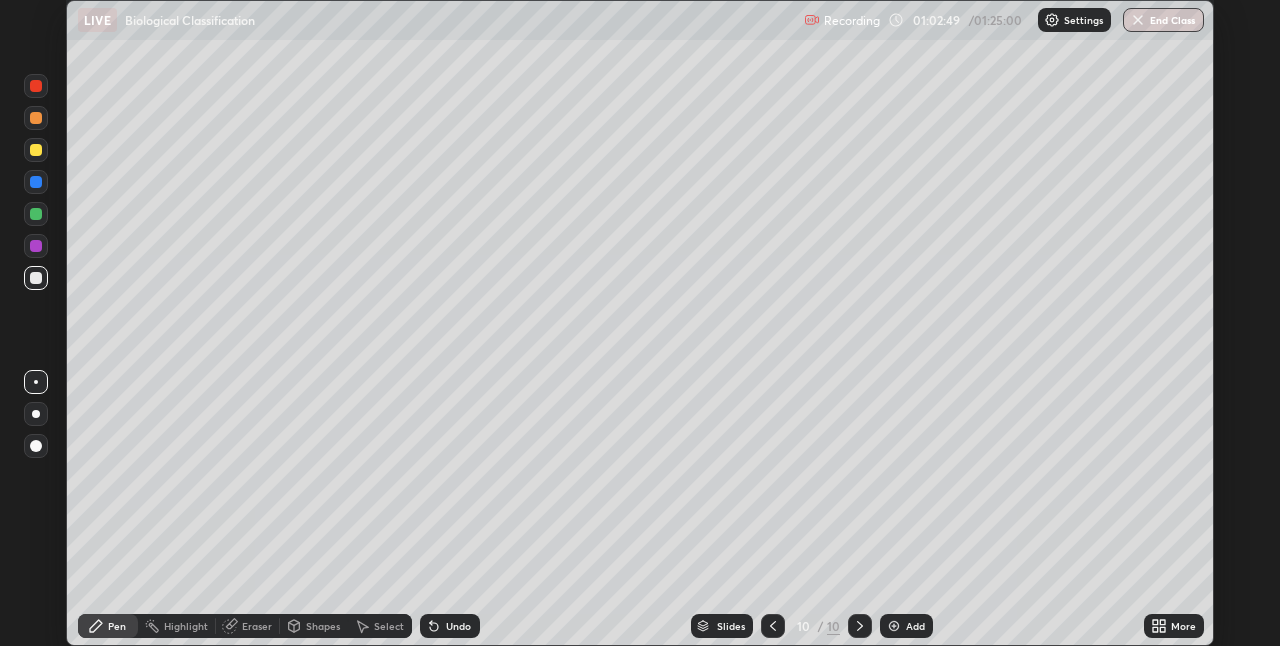 click at bounding box center (894, 626) 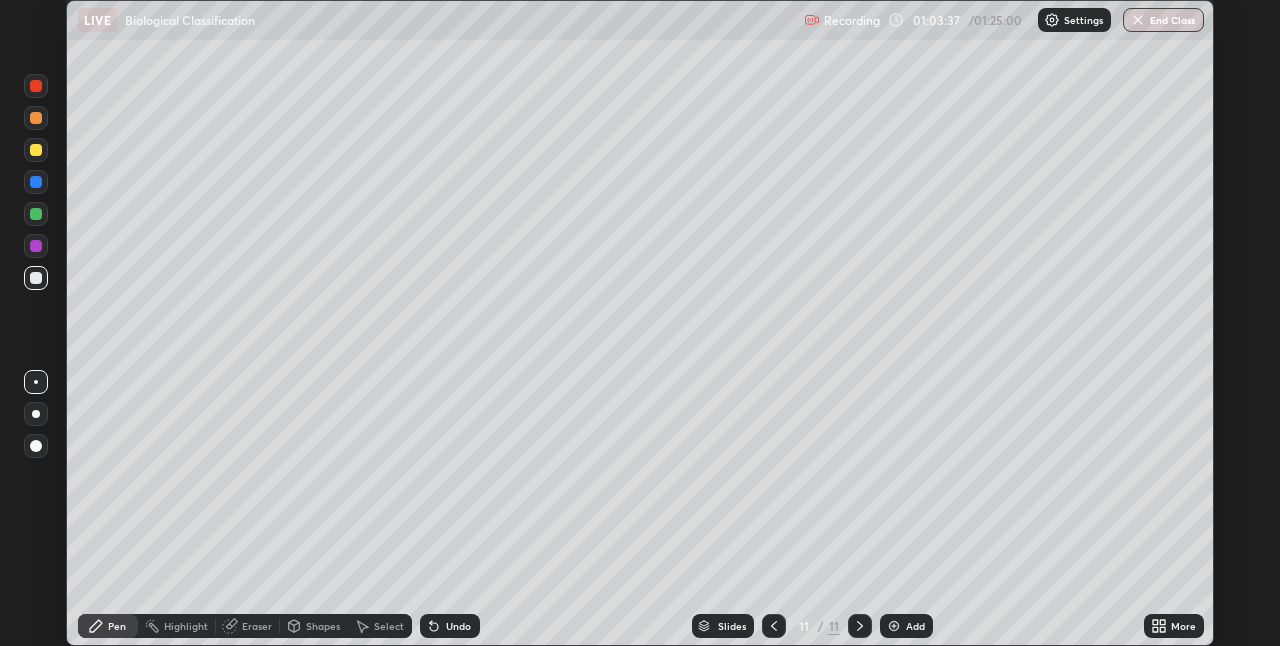 click at bounding box center [36, 150] 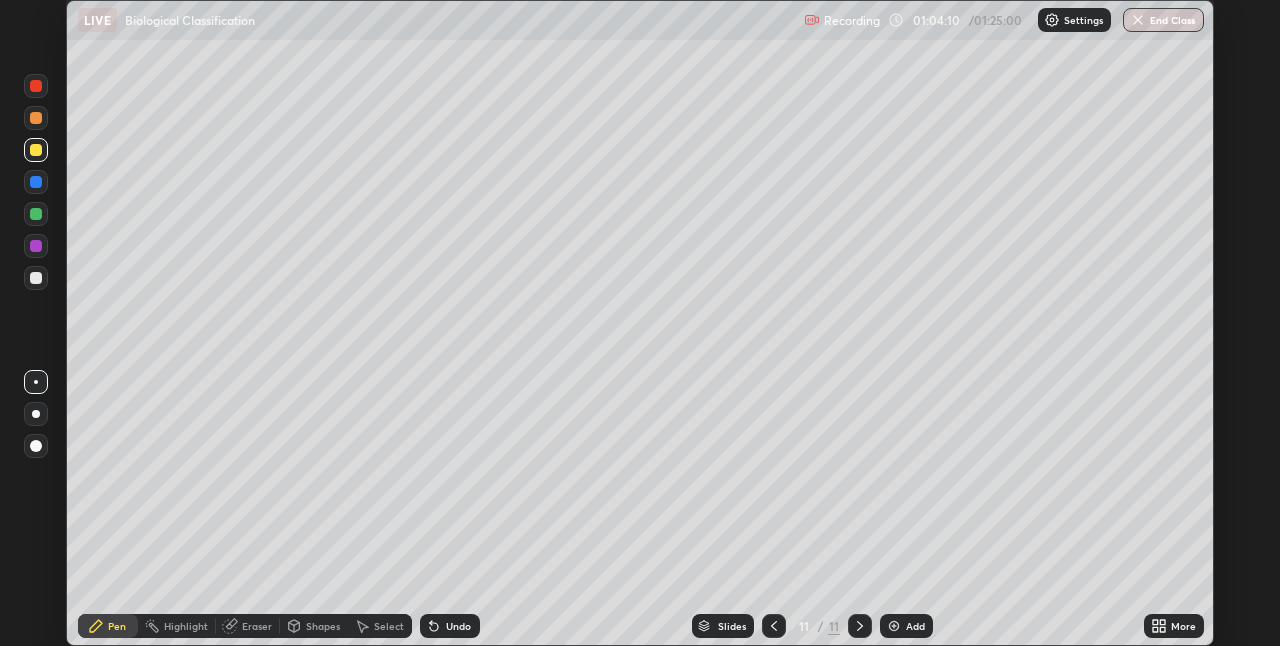 click at bounding box center [36, 214] 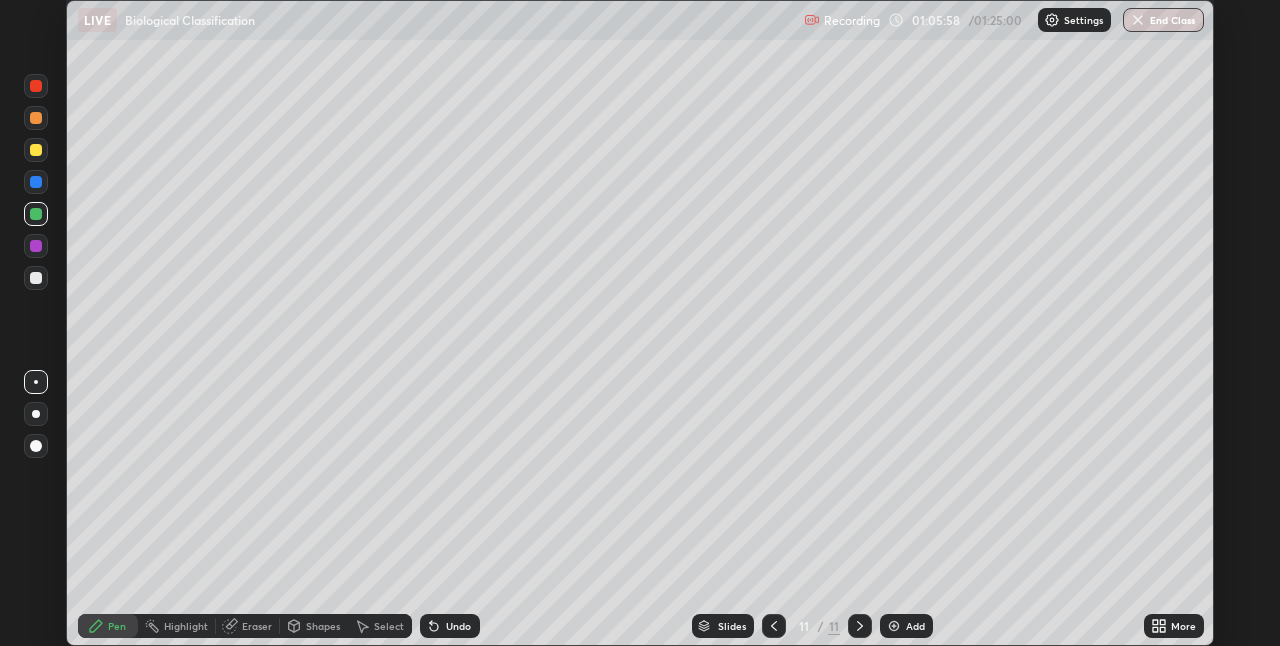 click at bounding box center [36, 150] 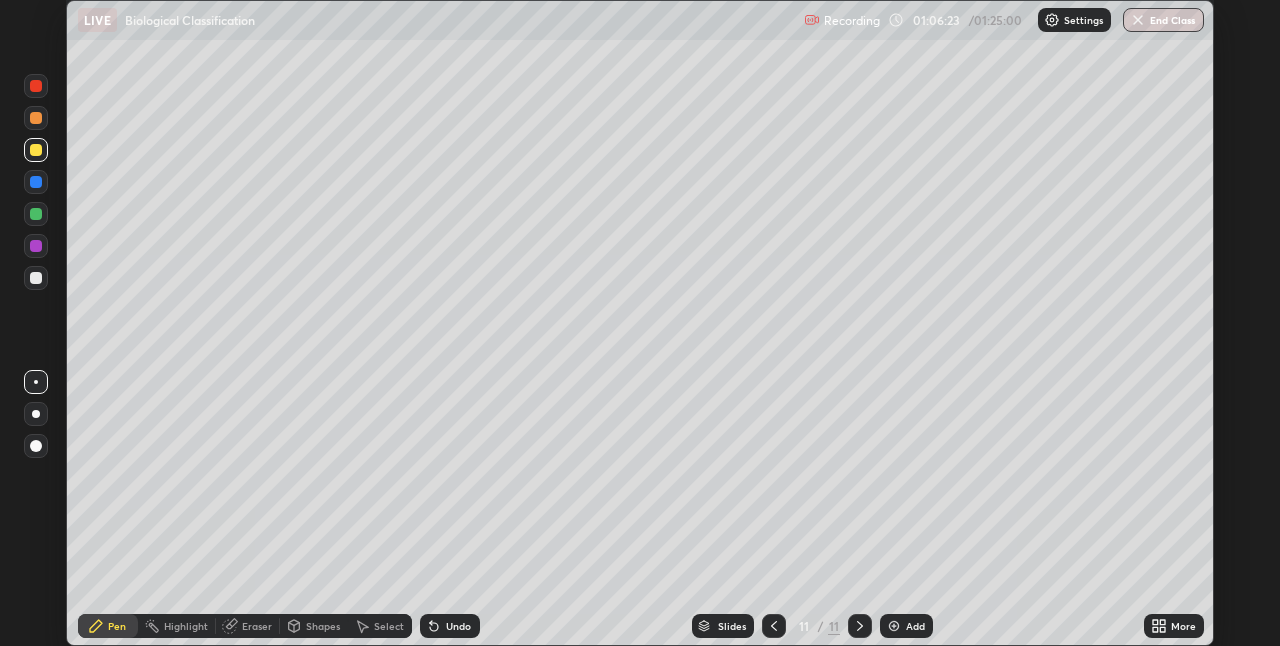 click at bounding box center [36, 214] 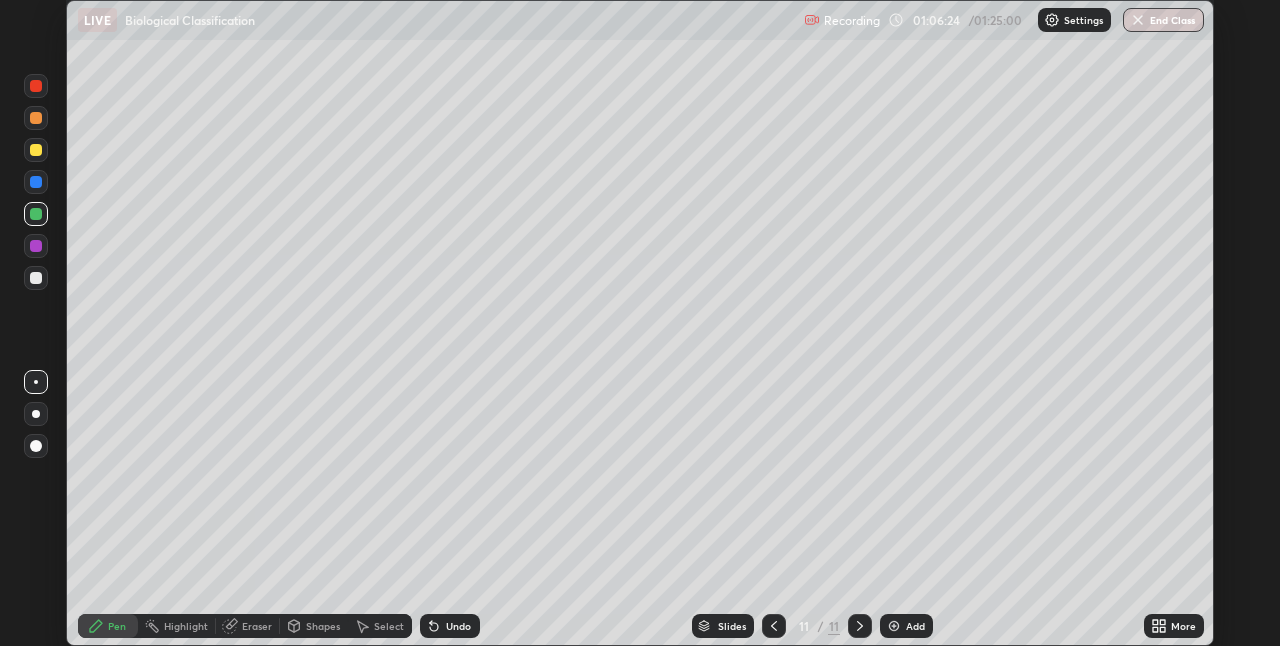 click at bounding box center [36, 246] 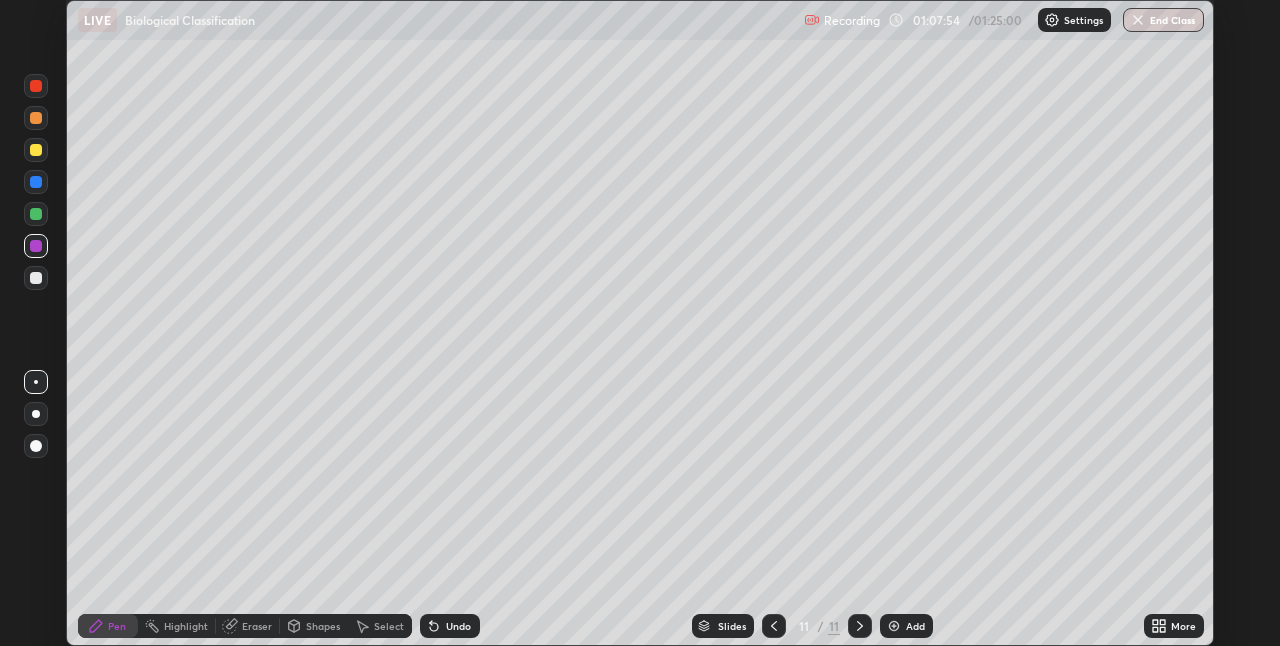 click at bounding box center [36, 278] 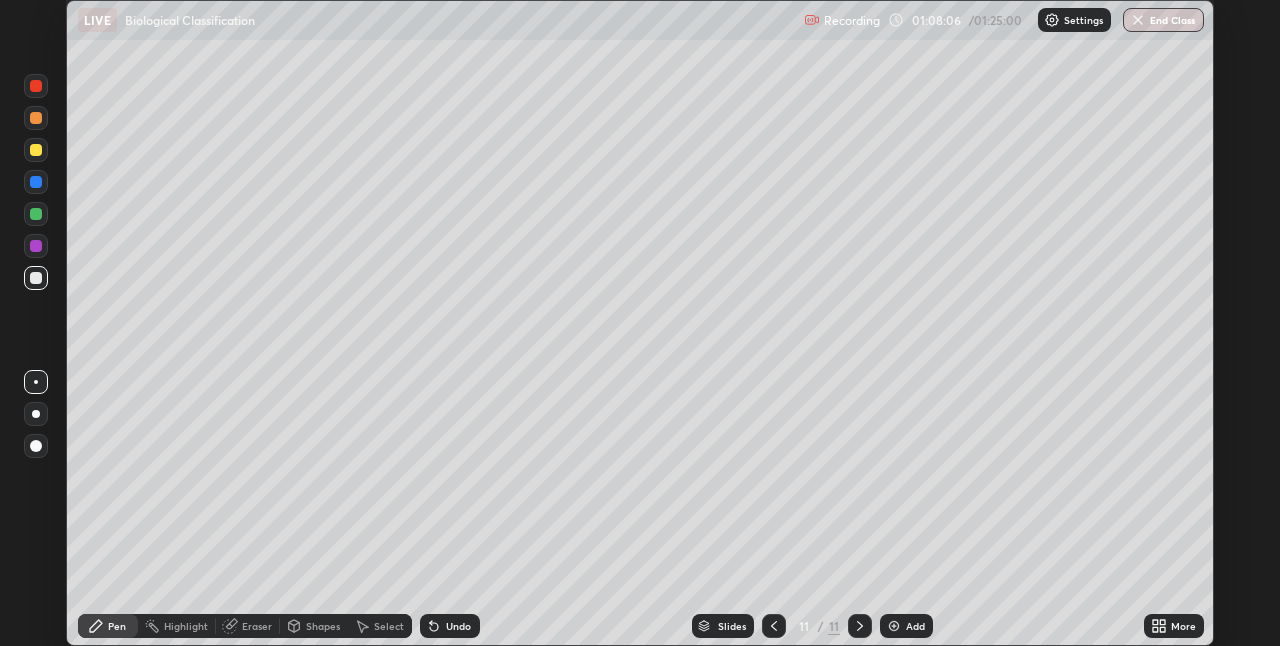 click at bounding box center [36, 246] 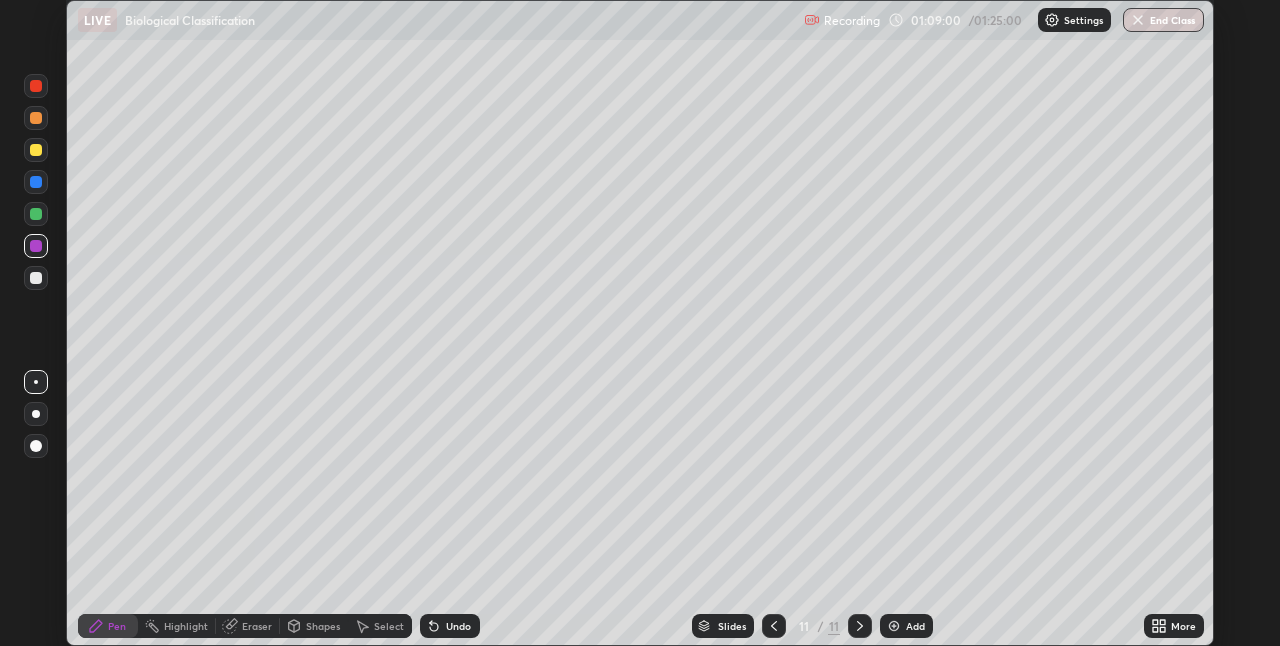 click at bounding box center (36, 150) 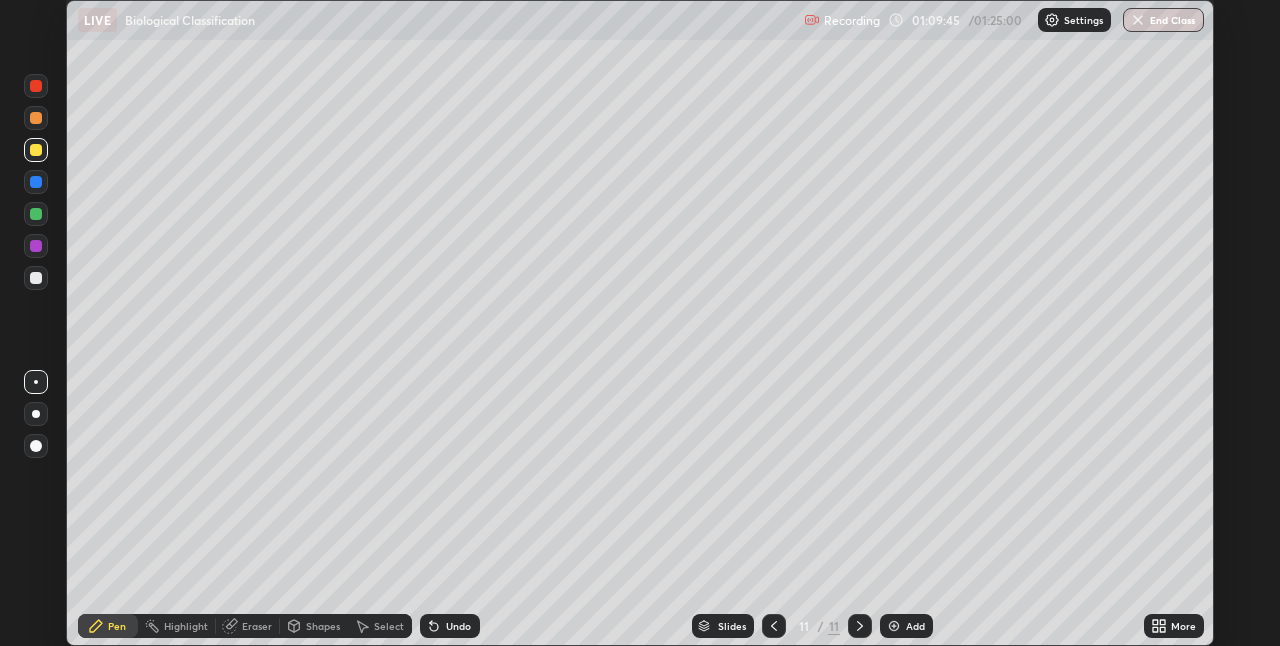 click at bounding box center (36, 214) 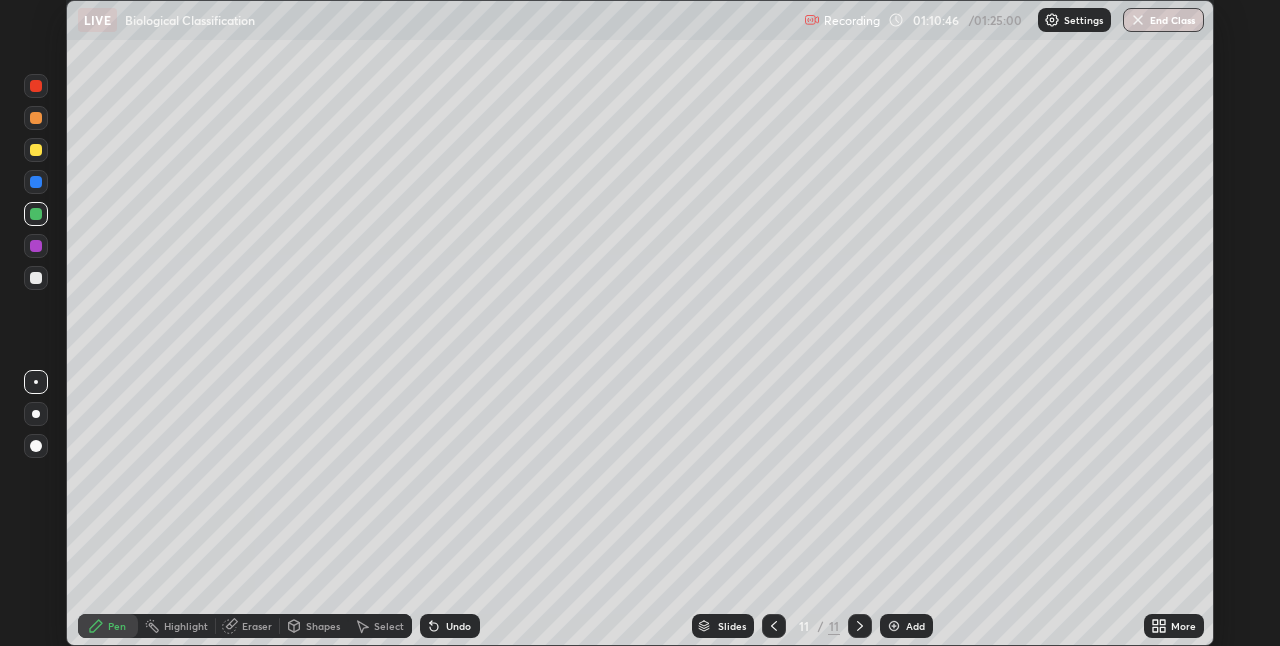 click on "Eraser" at bounding box center (257, 626) 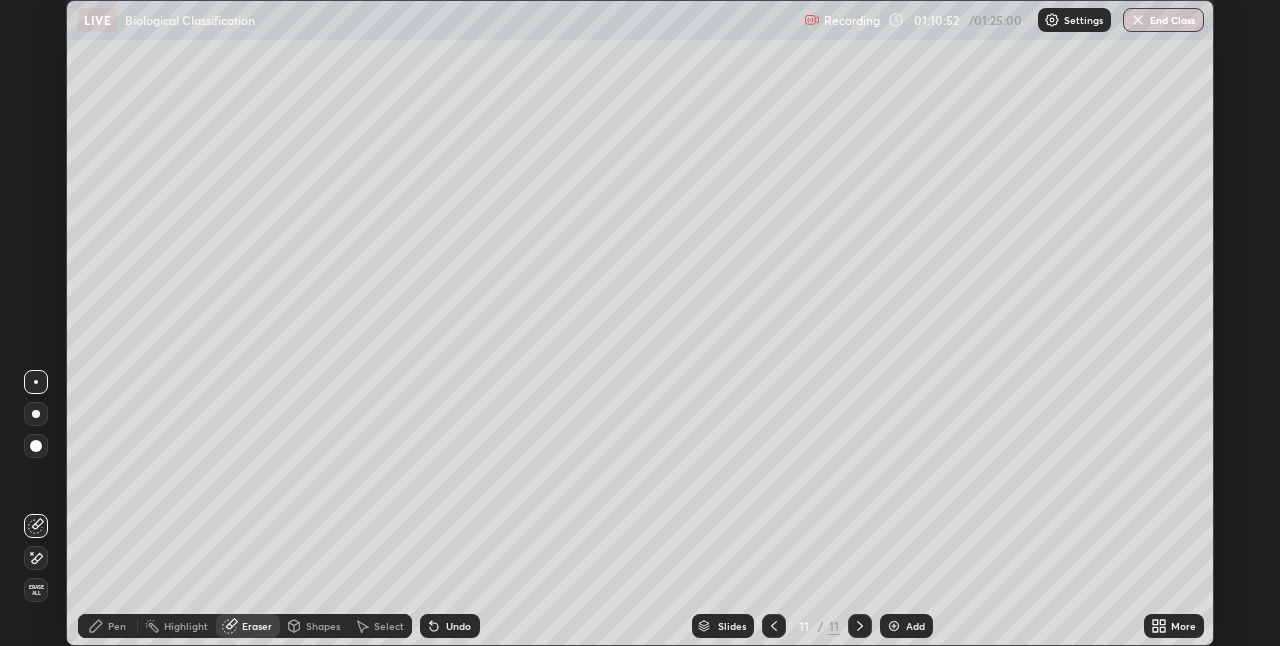click on "Pen" at bounding box center (117, 626) 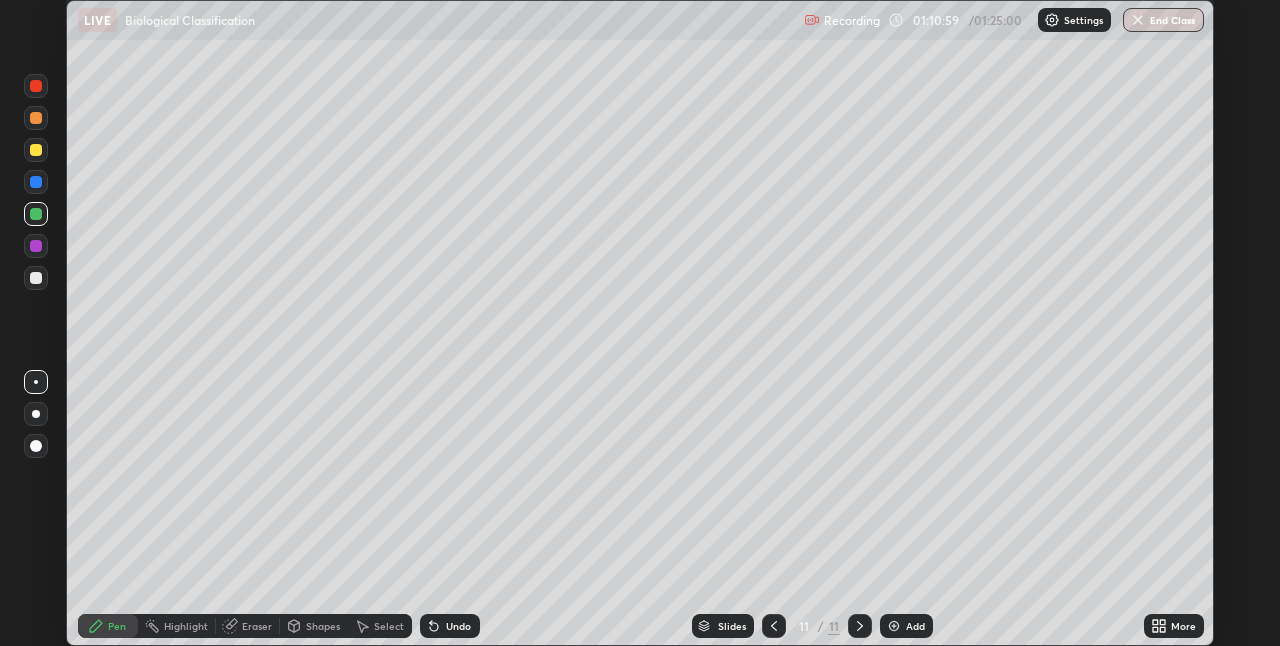 click at bounding box center (36, 150) 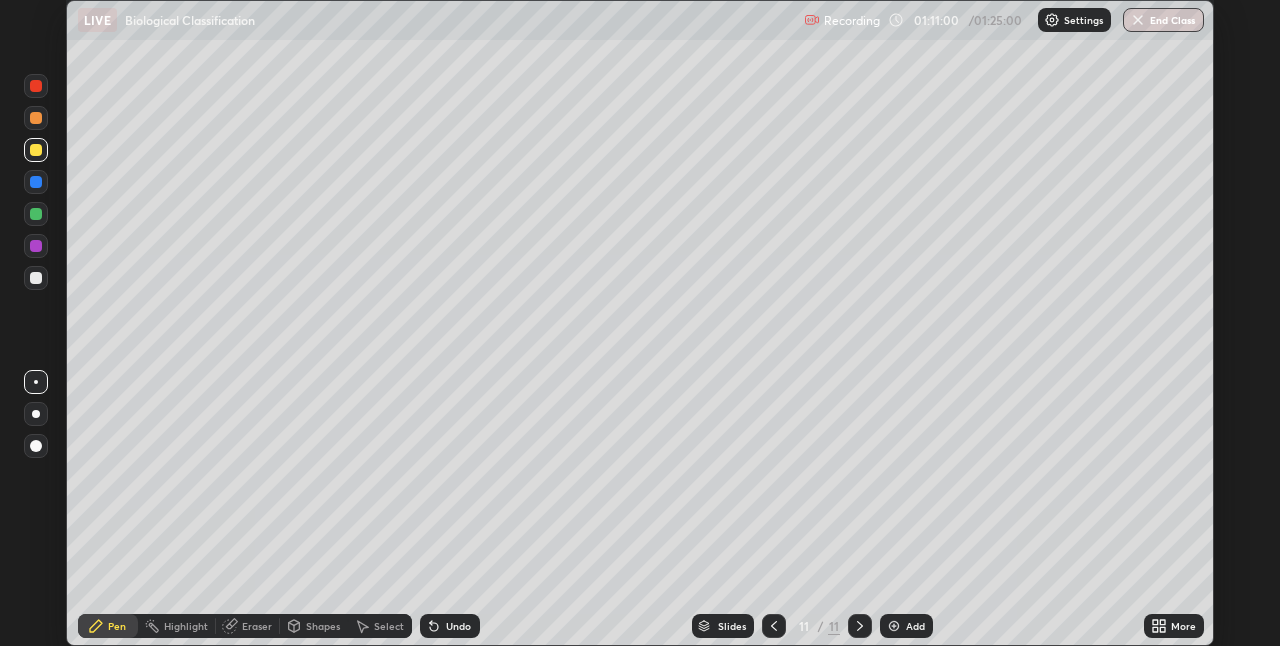 click at bounding box center (36, 118) 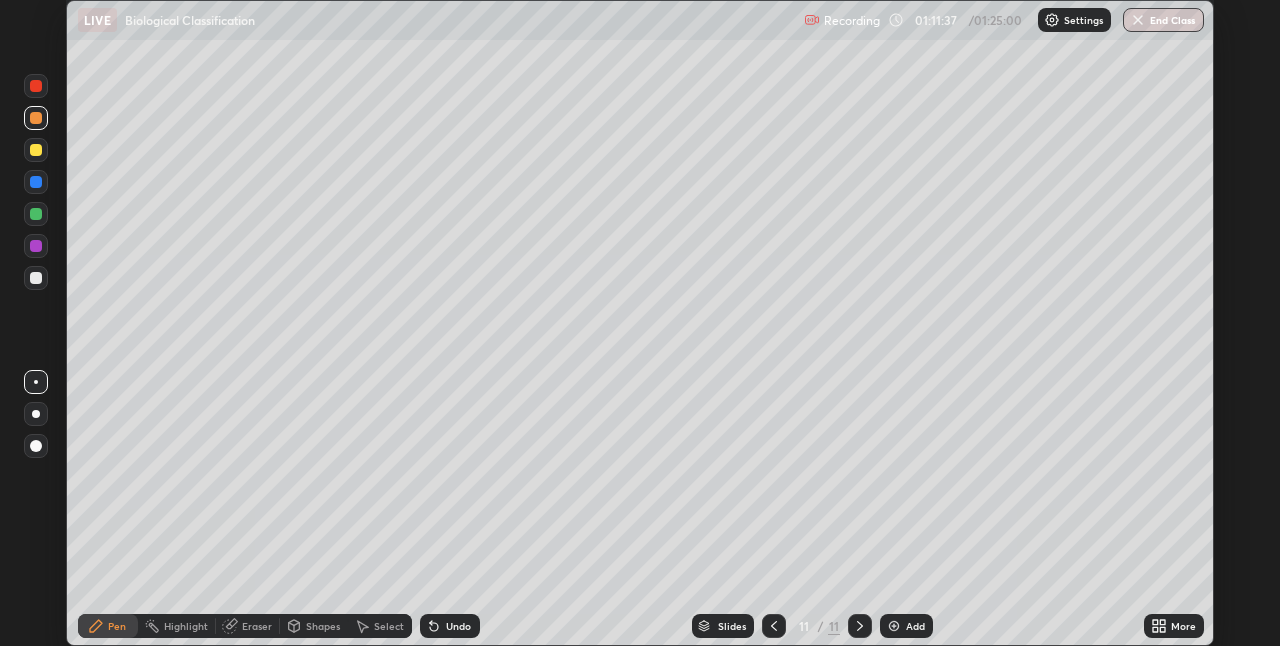 click at bounding box center [36, 278] 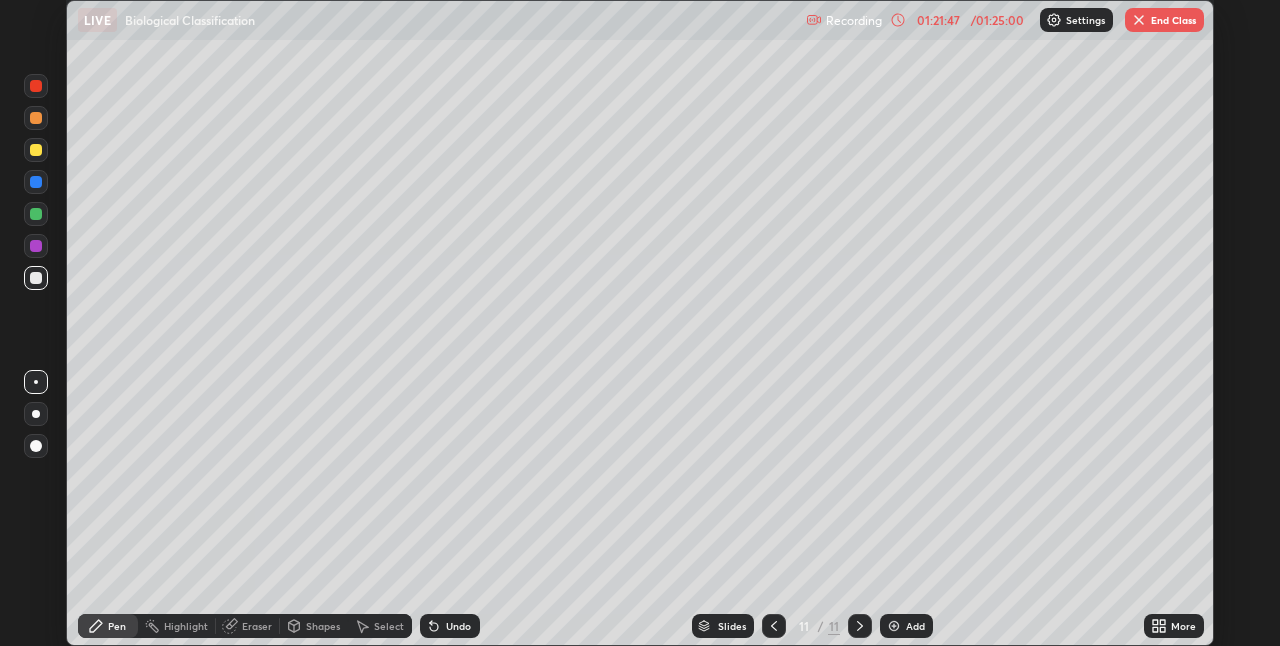 click on "Highlight" at bounding box center (186, 626) 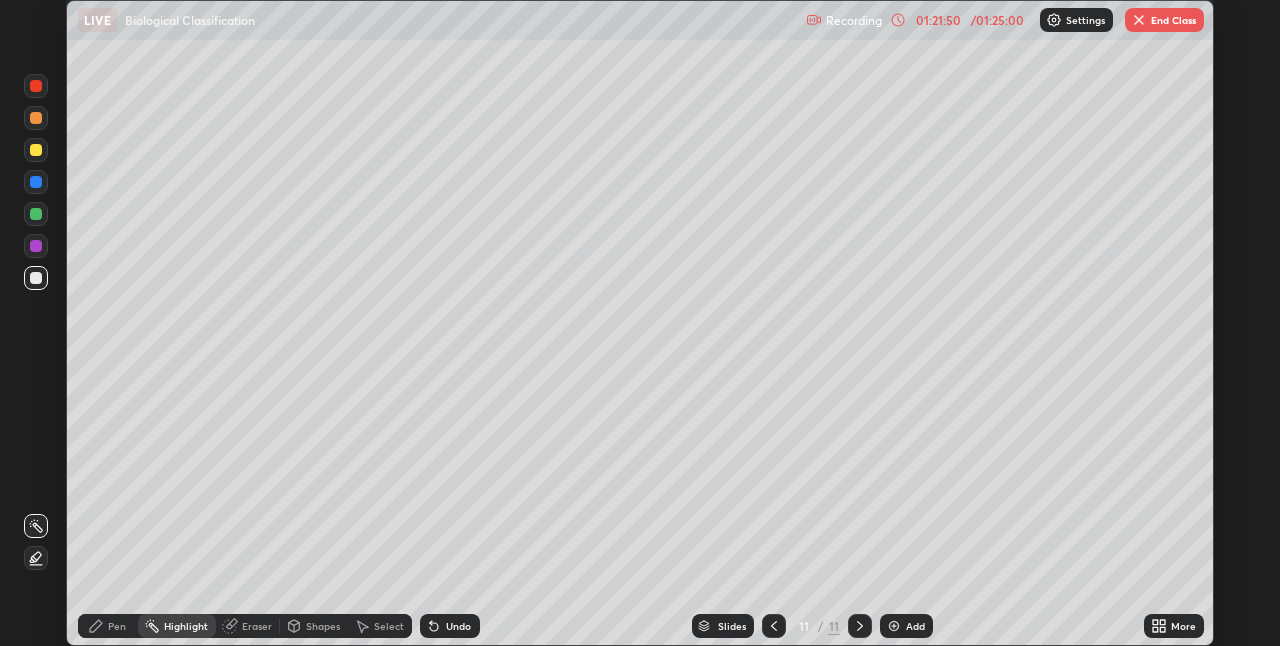 click on "Eraser" at bounding box center [257, 626] 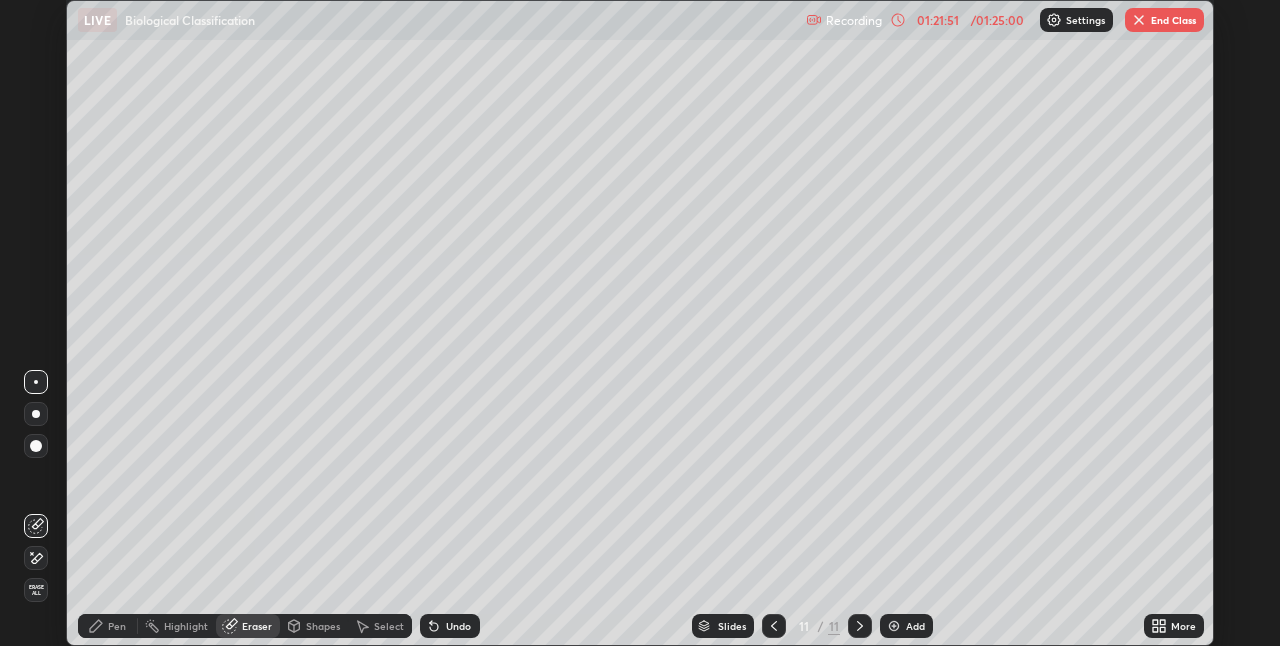 click on "Highlight" at bounding box center (186, 626) 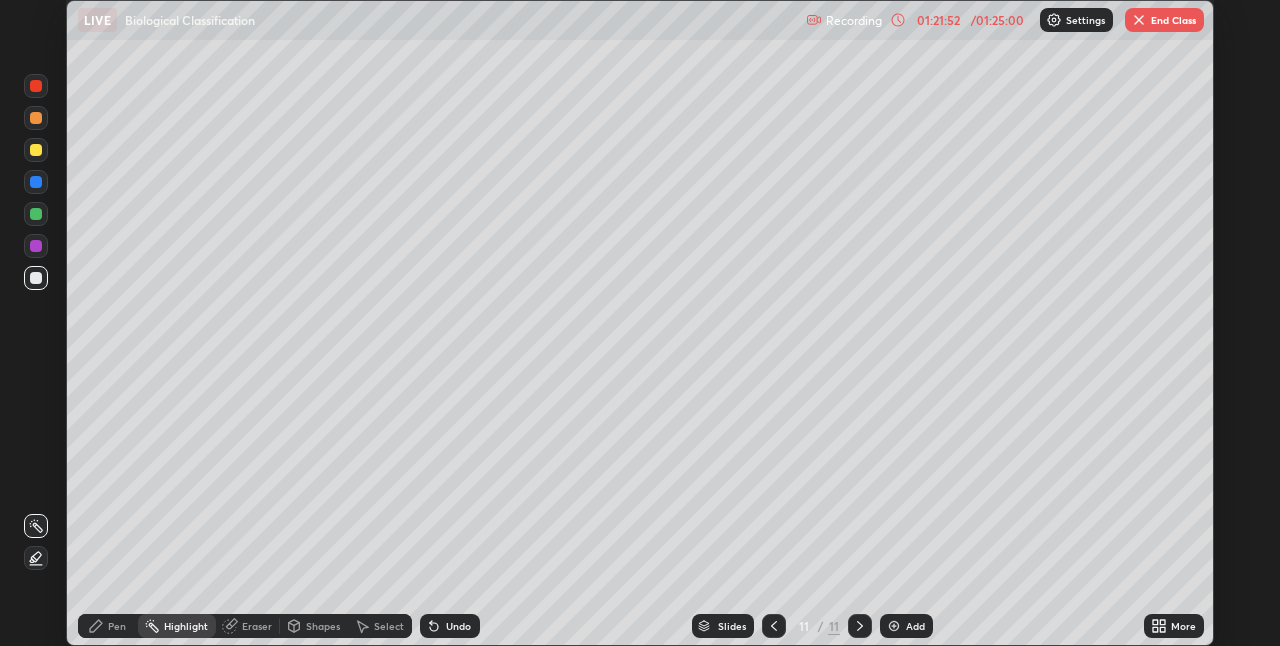 click on "Highlight" at bounding box center [186, 626] 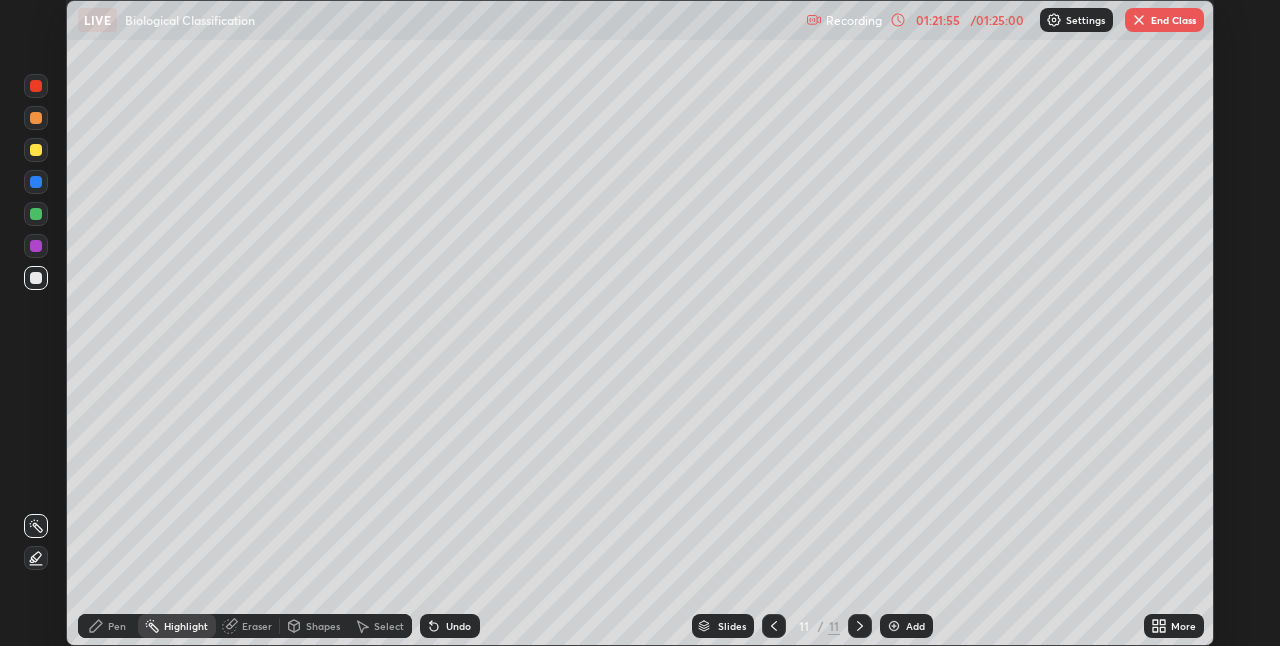 click 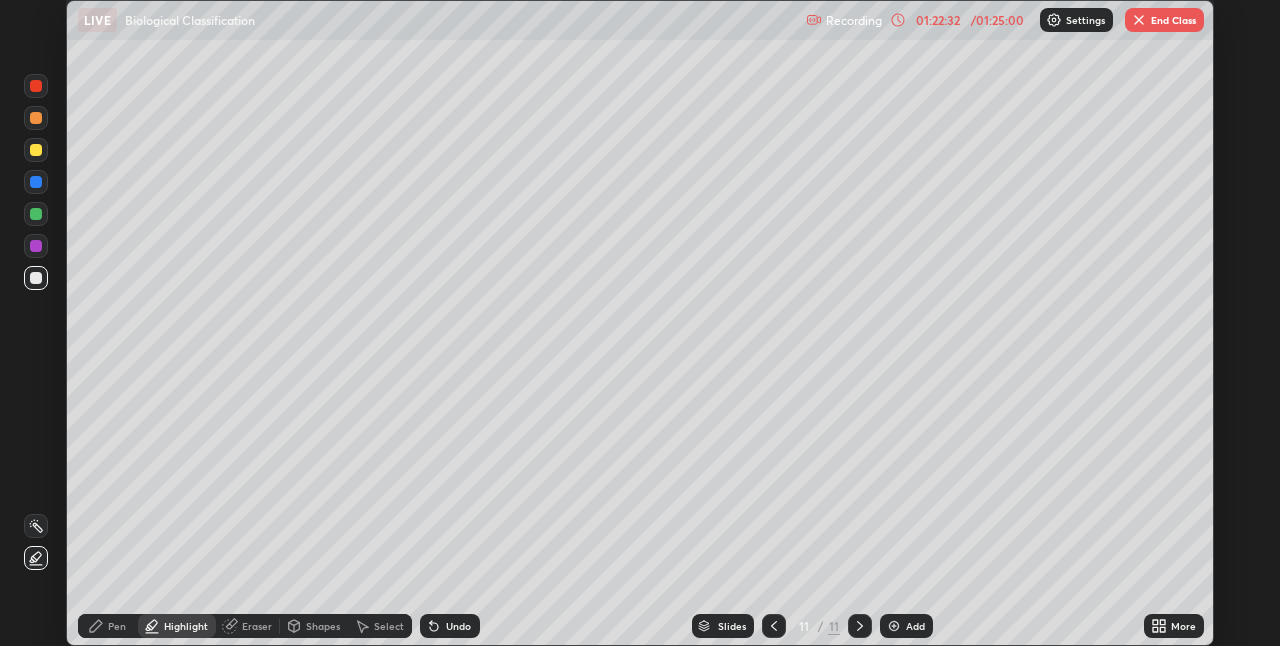 click on "Undo" at bounding box center (450, 626) 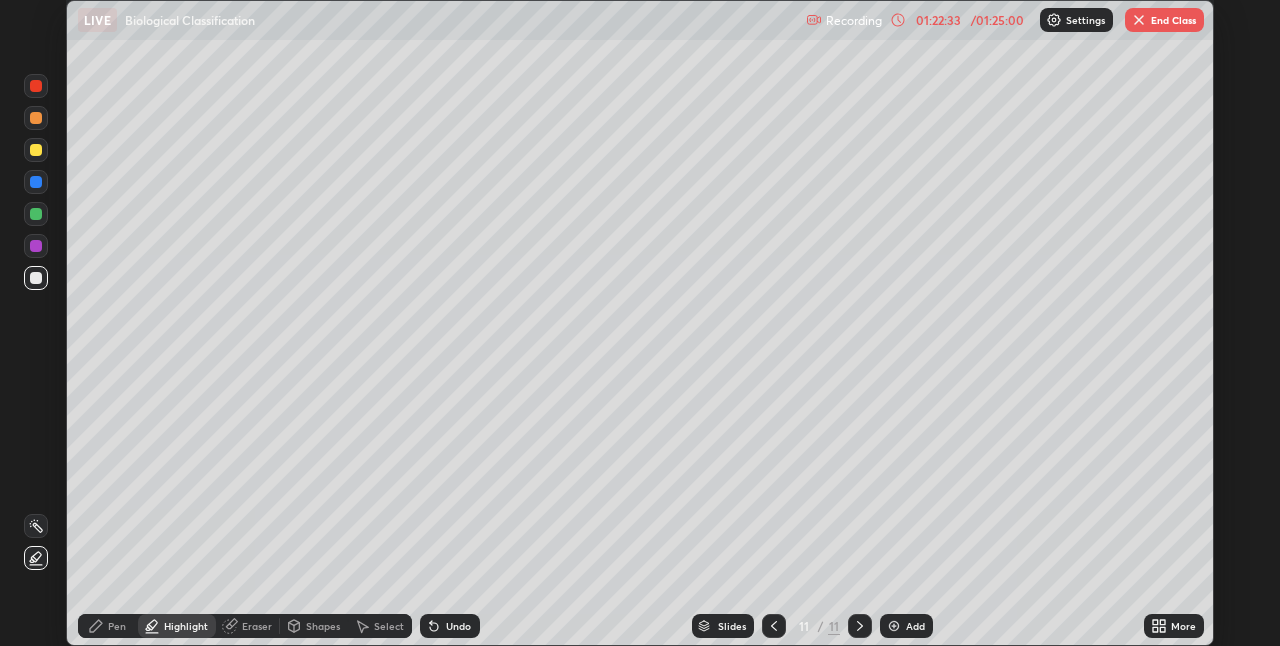 click 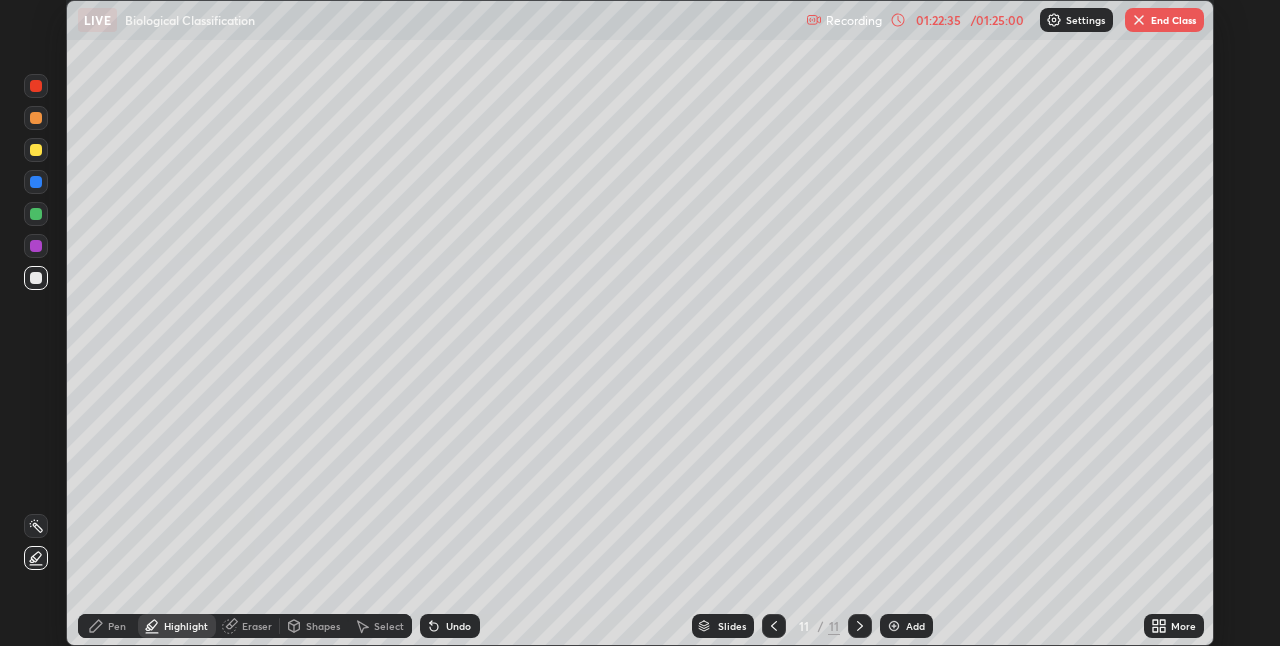 click at bounding box center (36, 214) 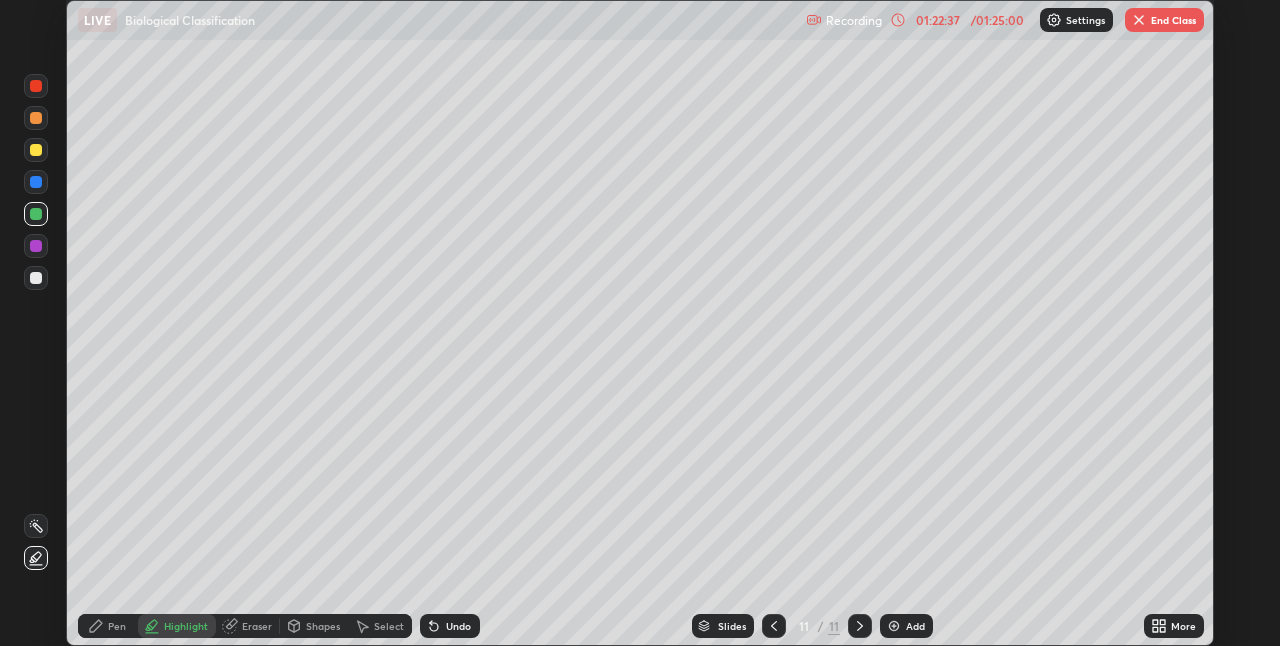 click 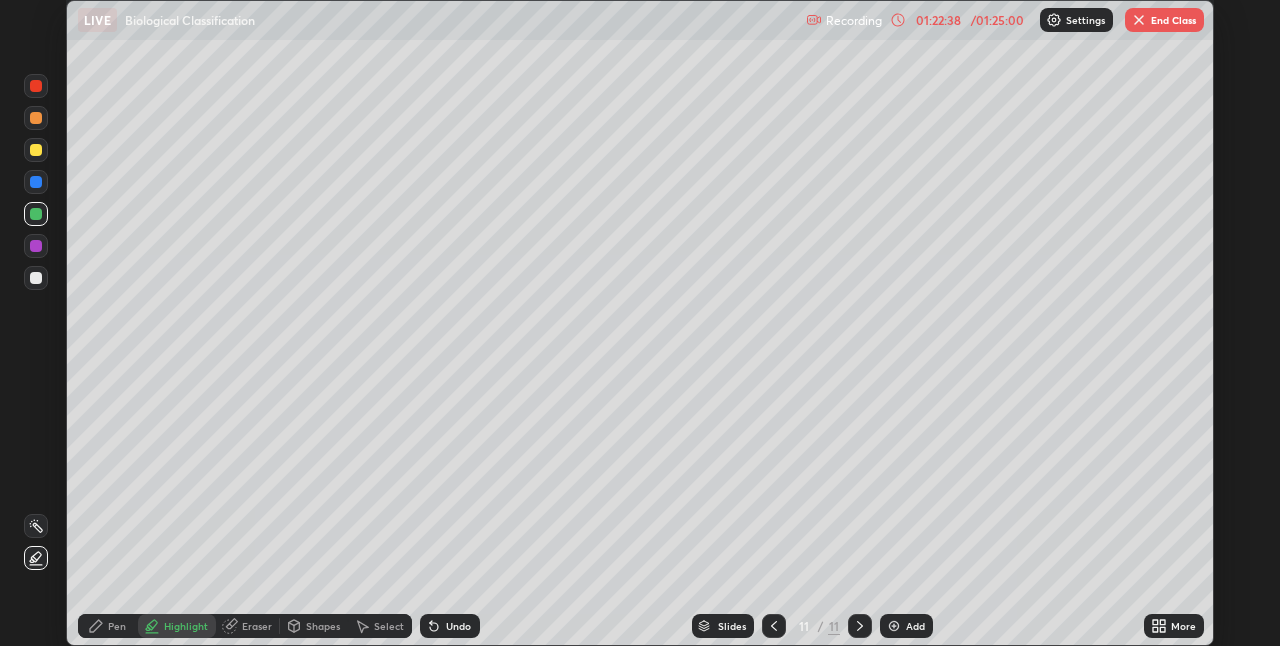 click 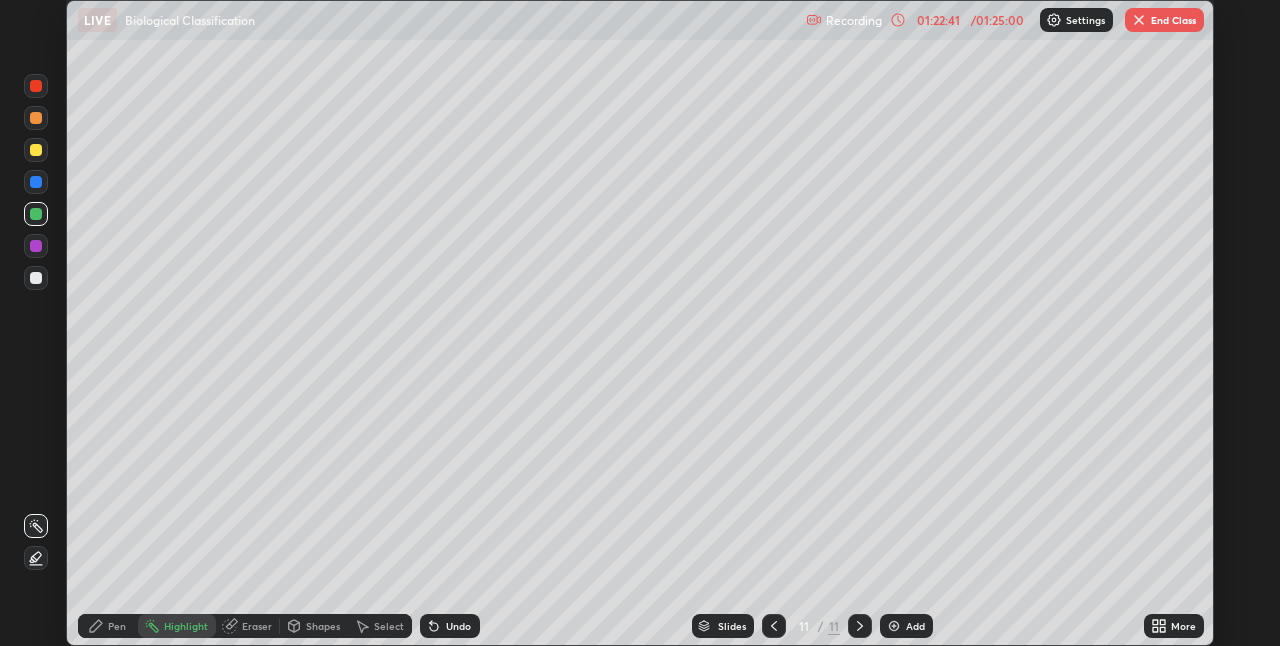 click 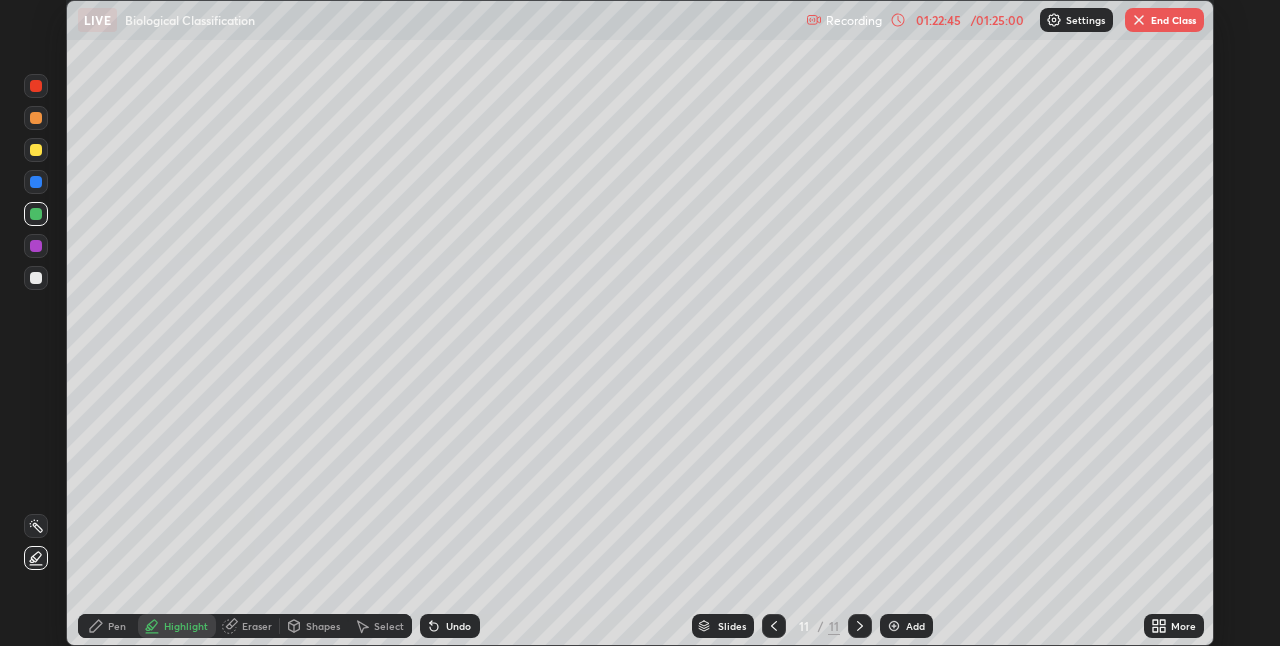 click 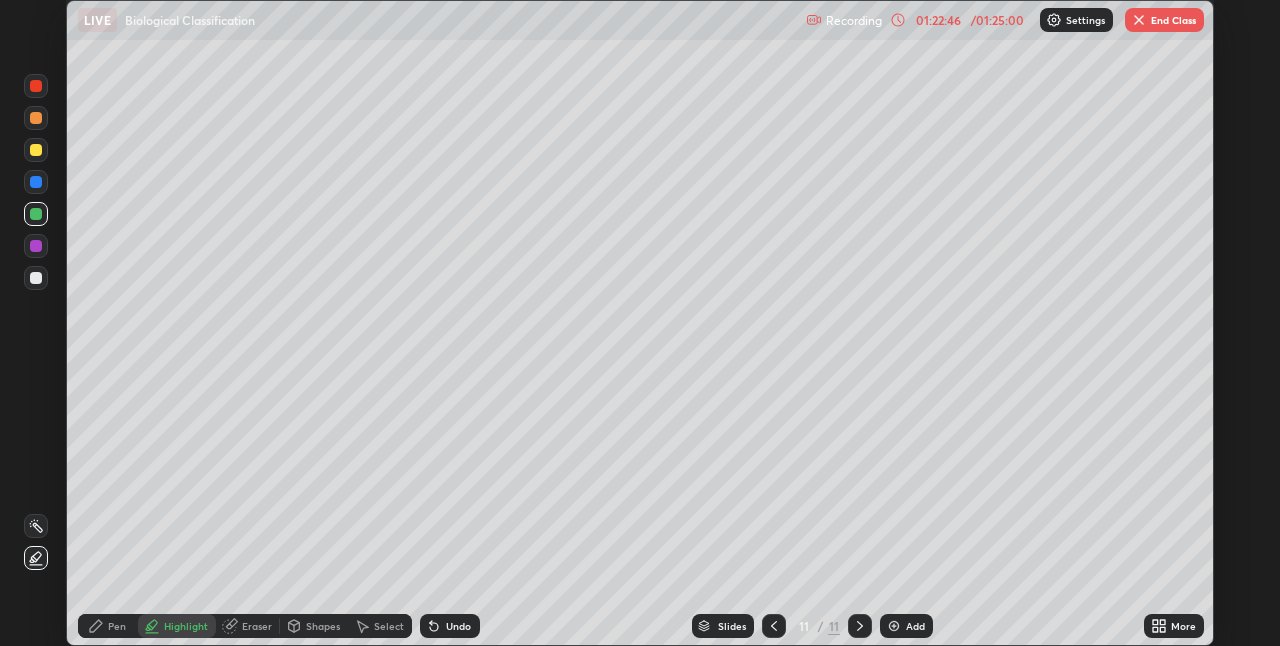 click 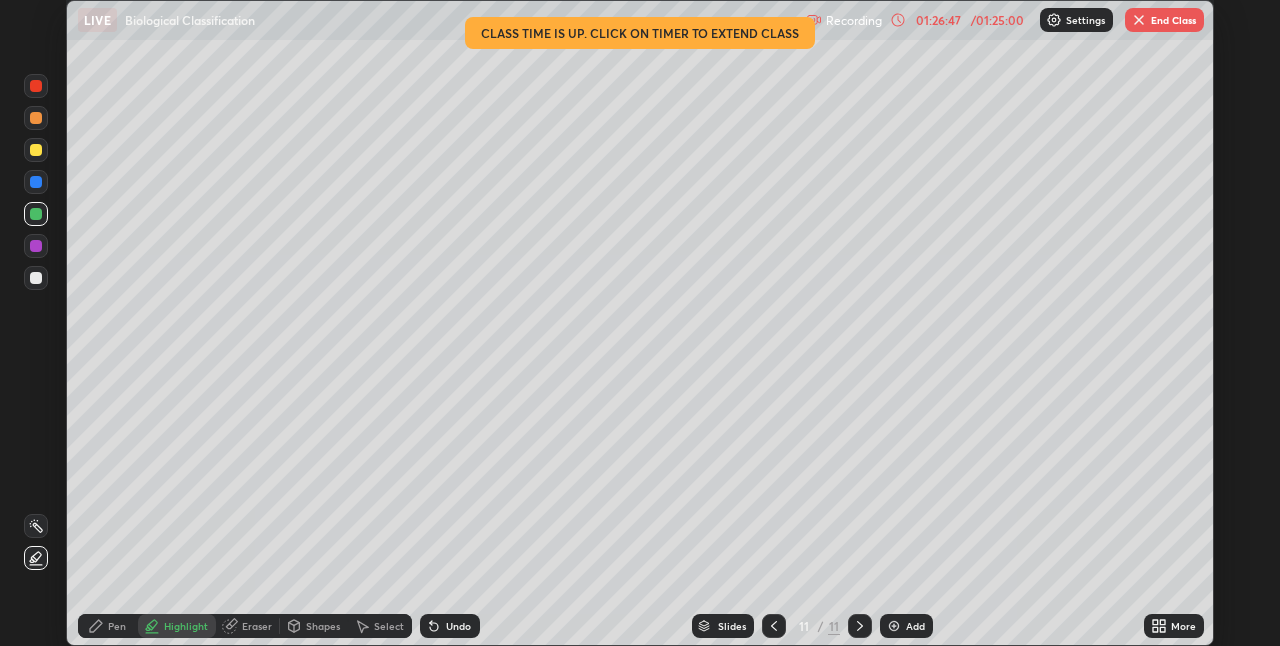 click on "End Class" at bounding box center [1164, 20] 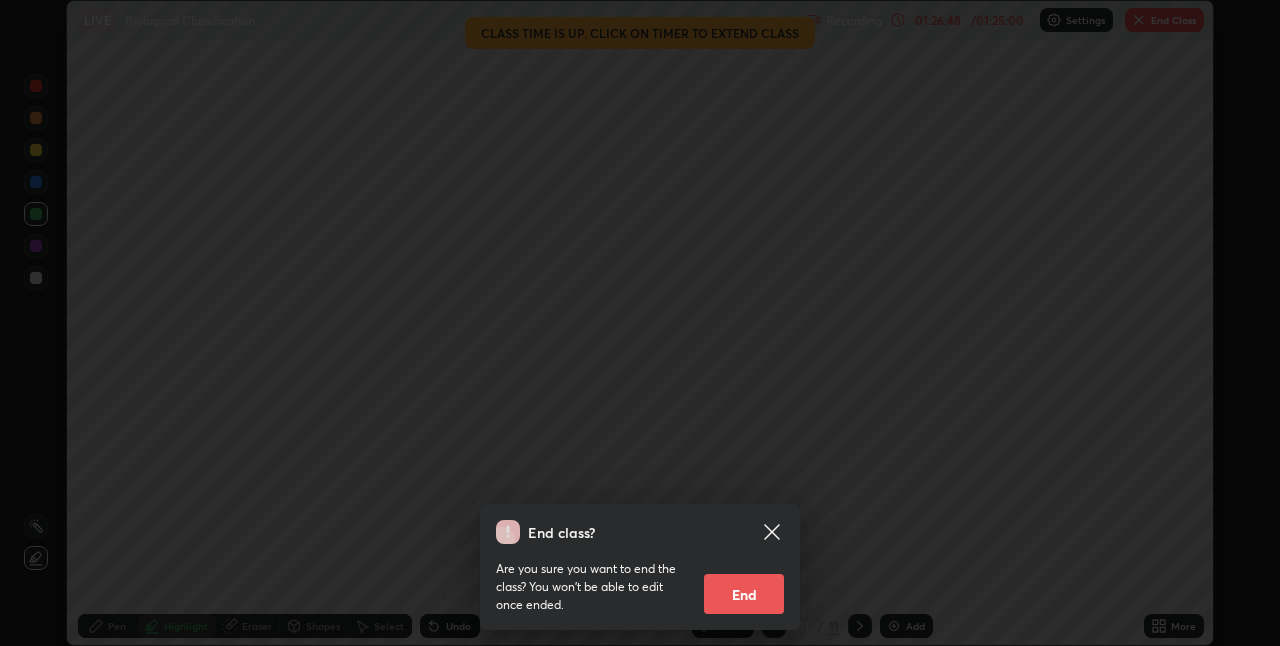 click on "End" at bounding box center (744, 594) 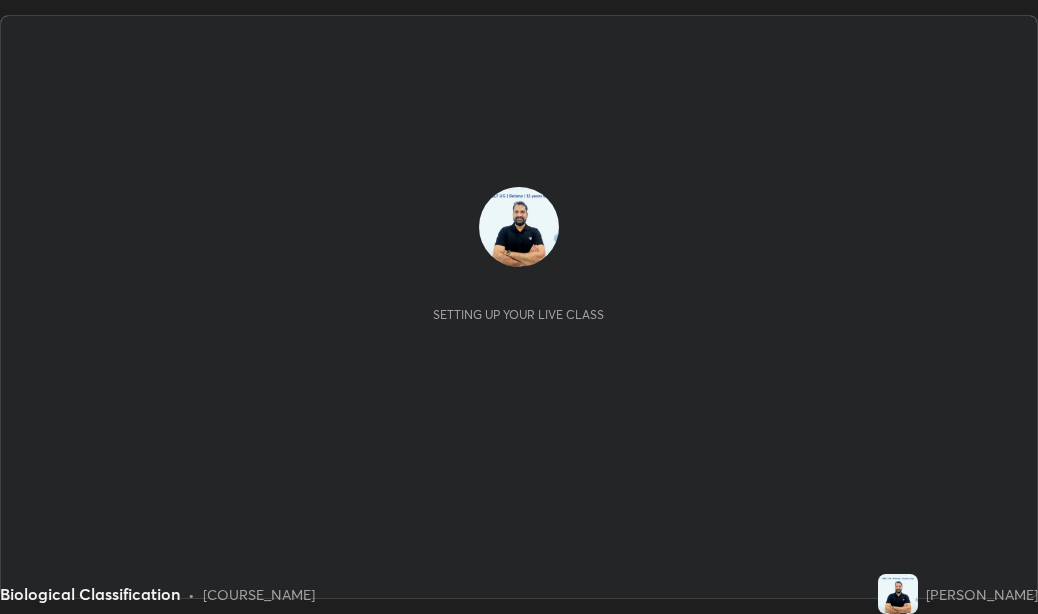 scroll, scrollTop: 0, scrollLeft: 0, axis: both 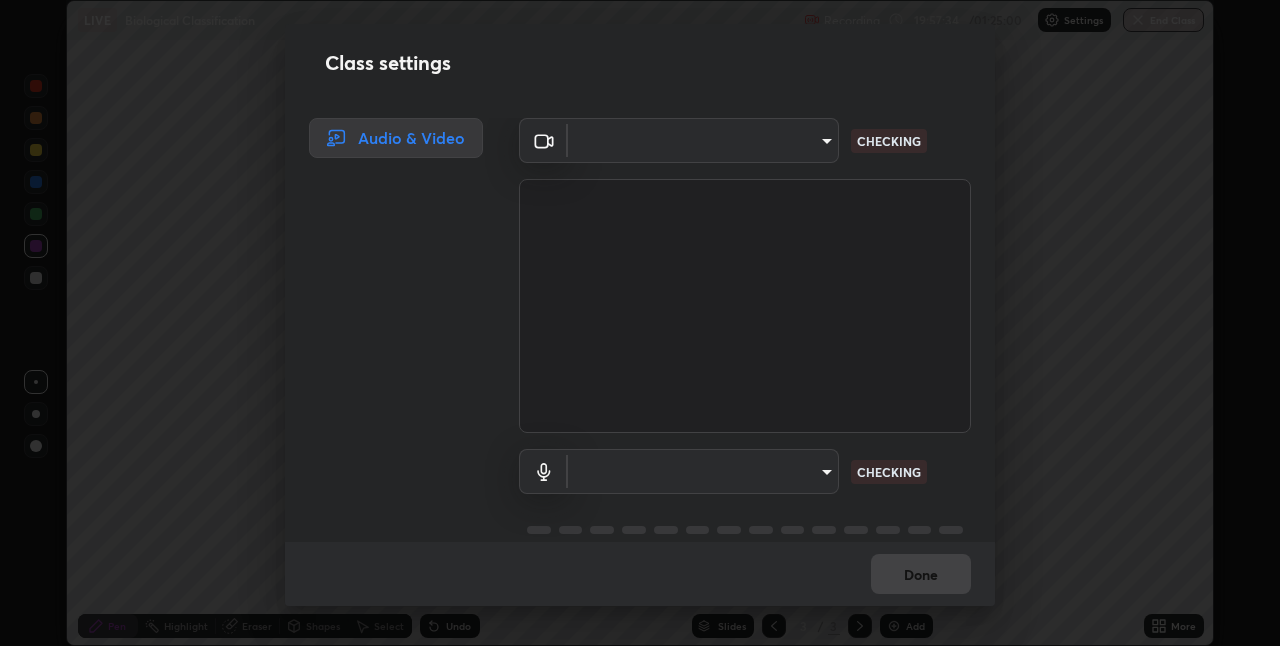 type on "bceb0d39e59d1d39637426b33c08aaa7dd42d03aa0ac193b5e2a50f4191d10bf" 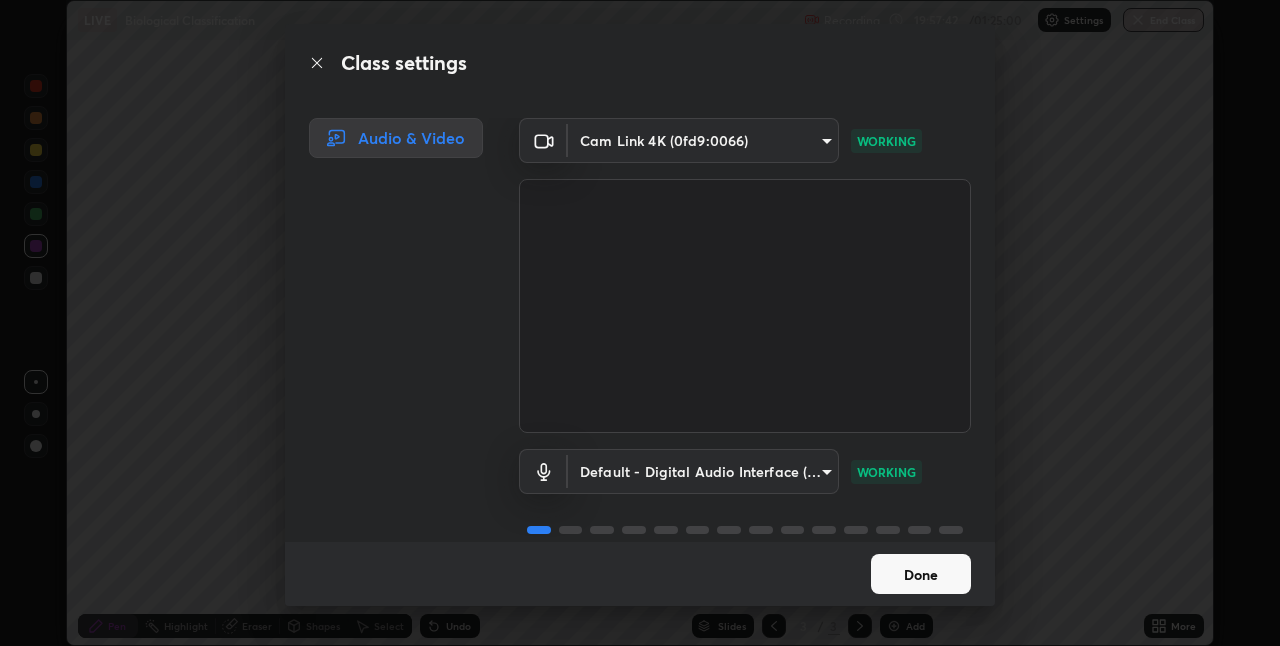 click on "Done" at bounding box center (921, 574) 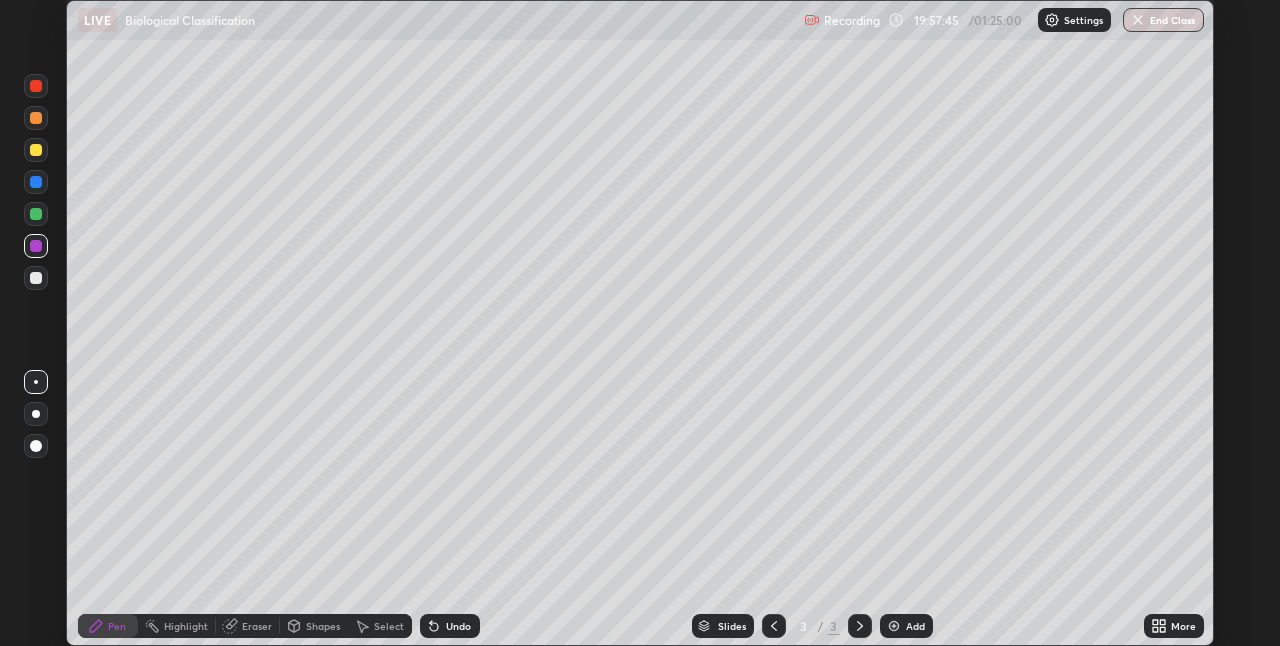 click at bounding box center [36, 150] 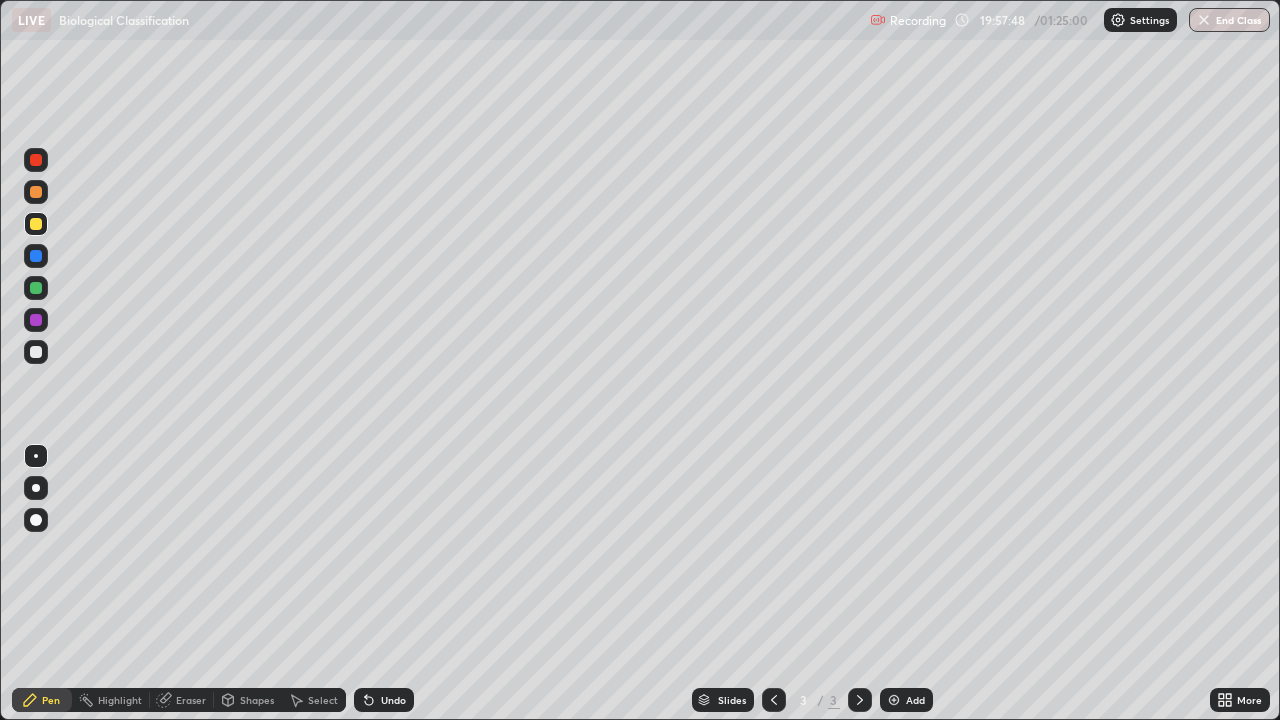 scroll, scrollTop: 99280, scrollLeft: 98720, axis: both 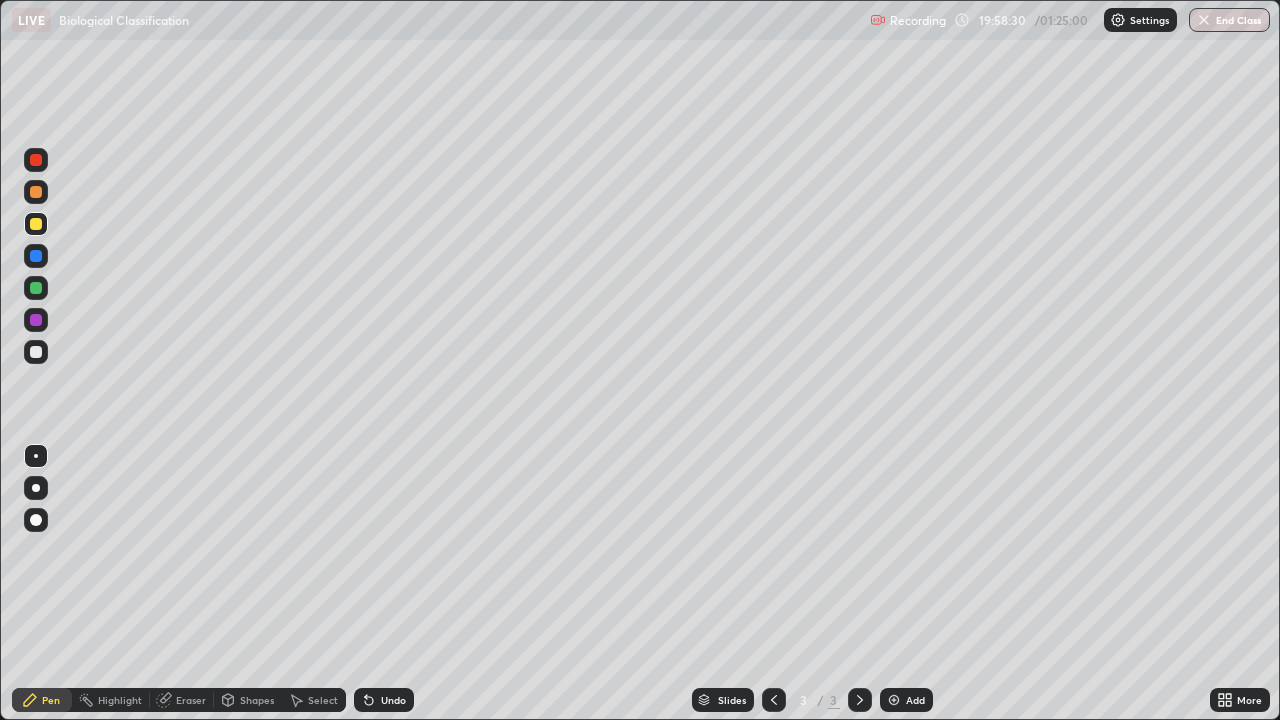 click on "Eraser" at bounding box center [191, 700] 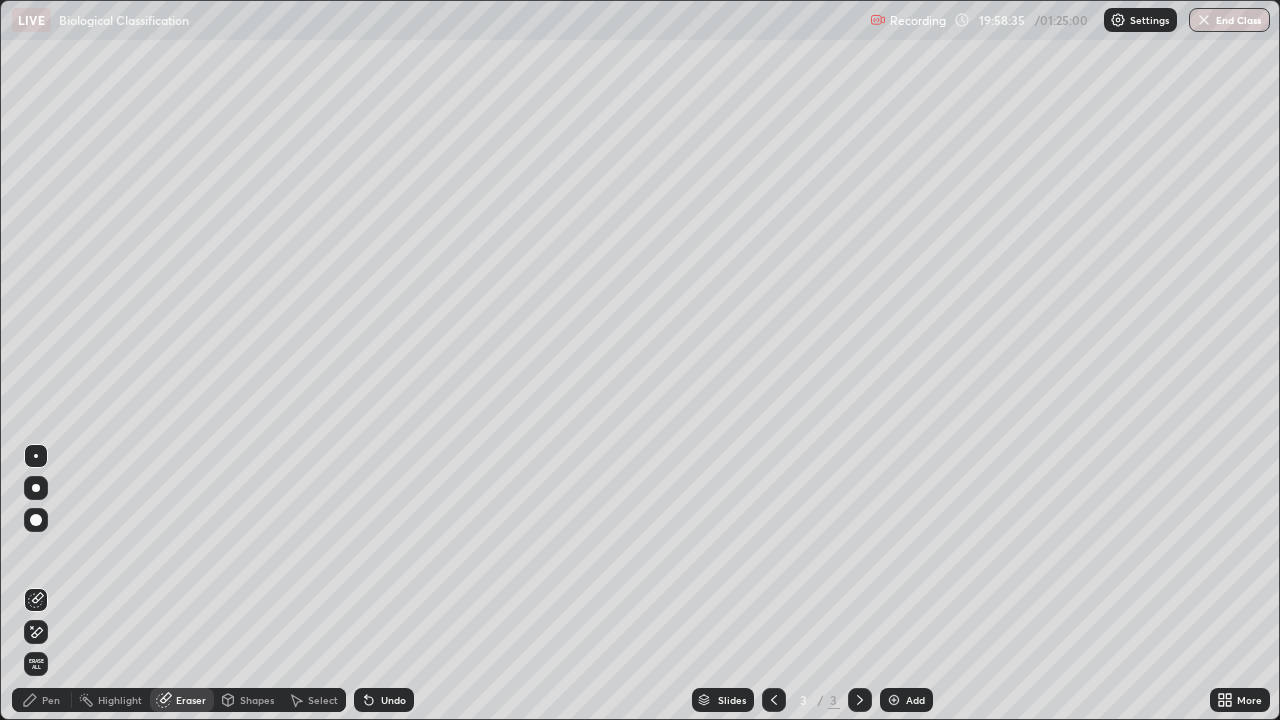 click on "Pen" at bounding box center (51, 700) 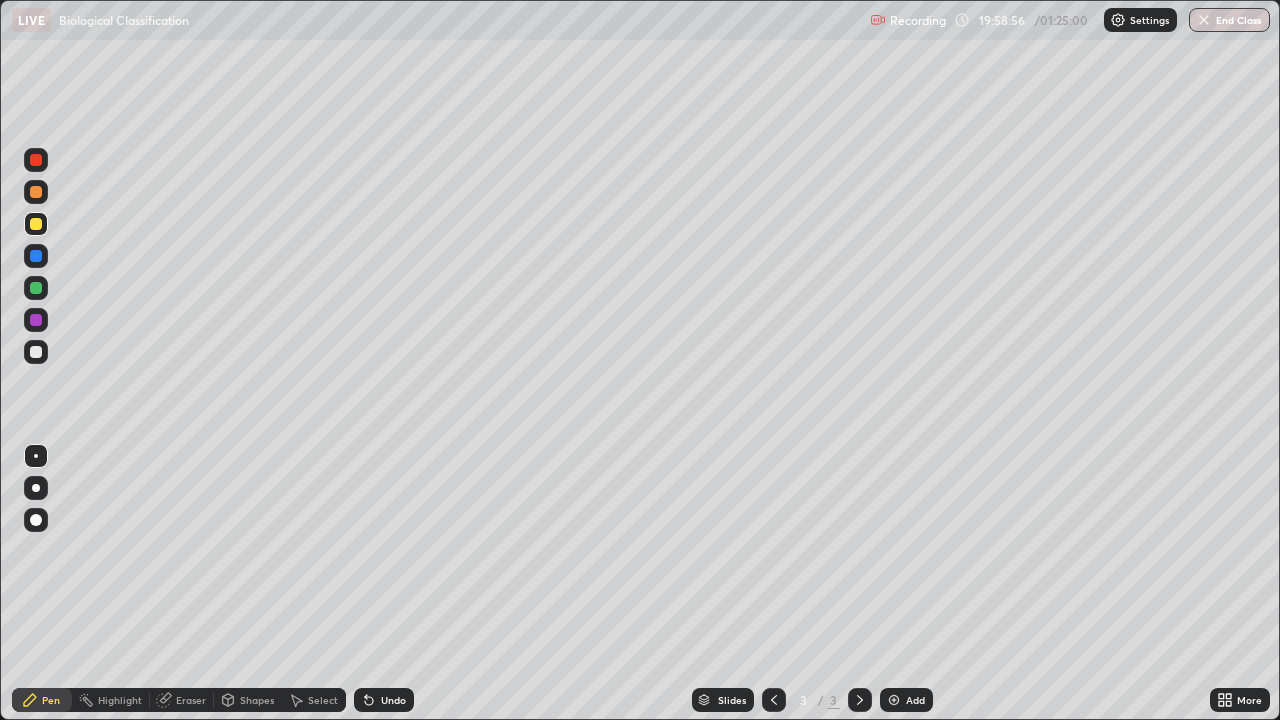 click on "Eraser" at bounding box center [191, 700] 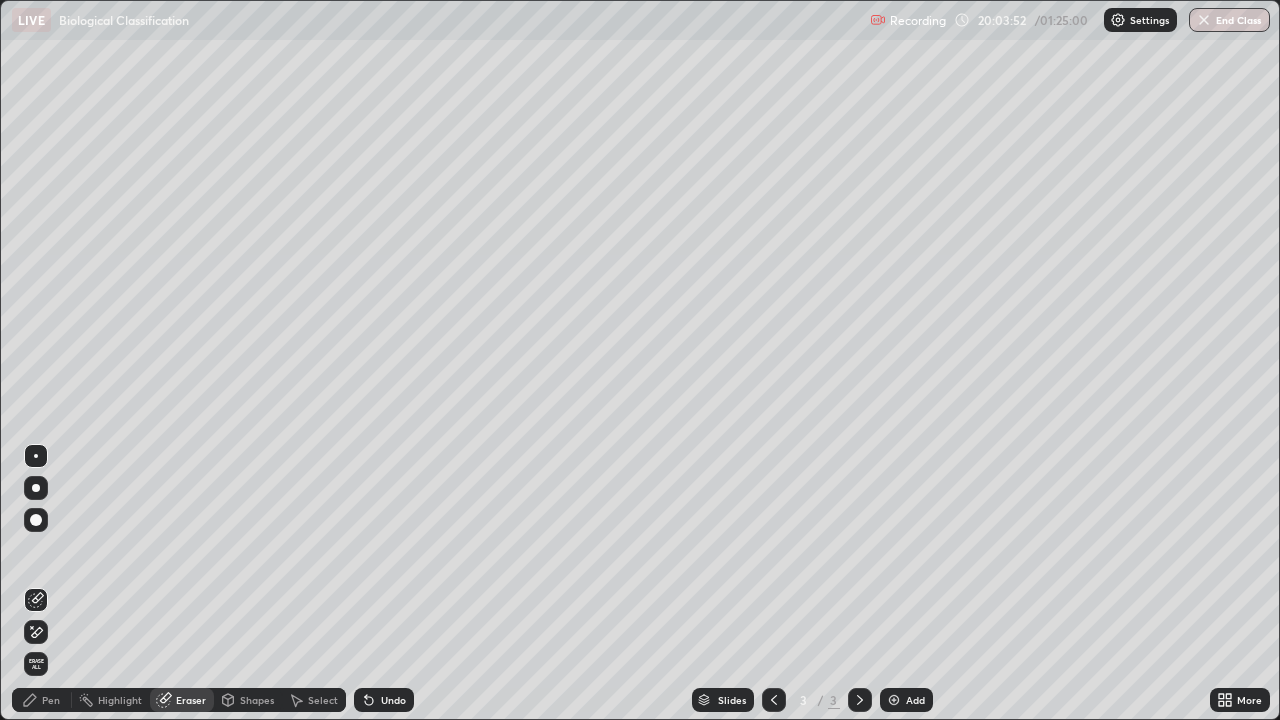 click at bounding box center [894, 700] 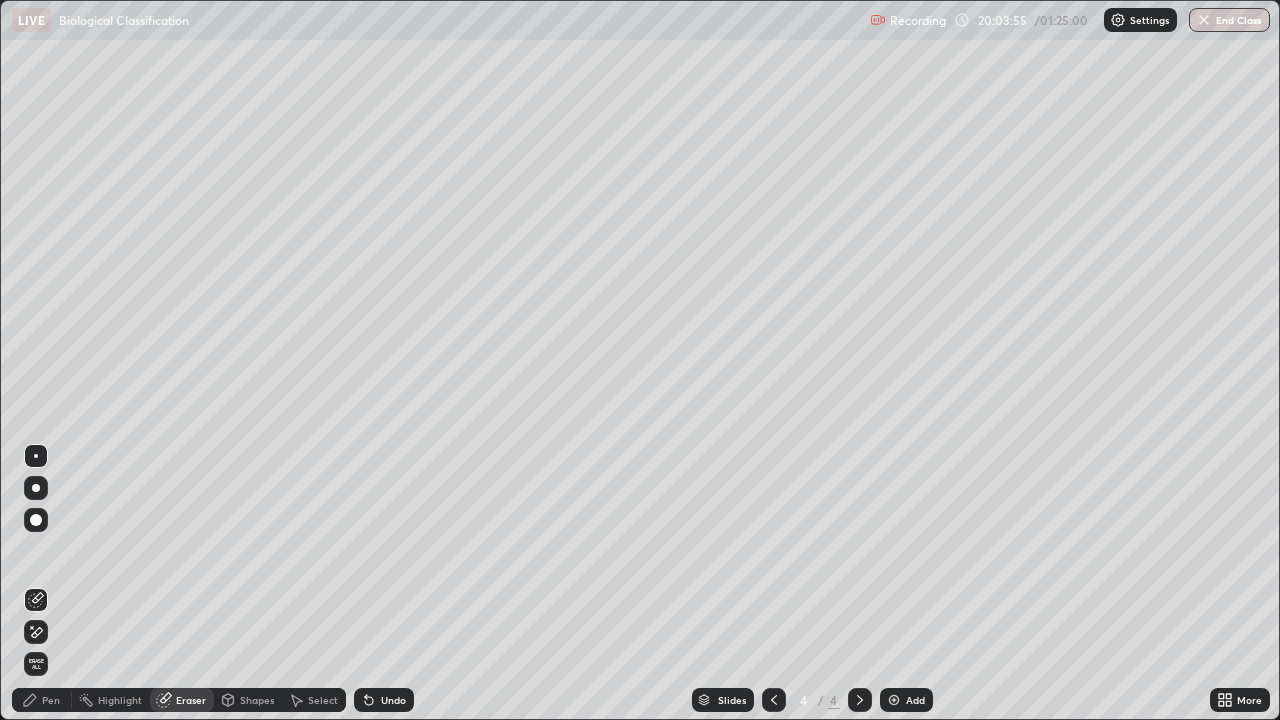 click on "Pen" at bounding box center (51, 700) 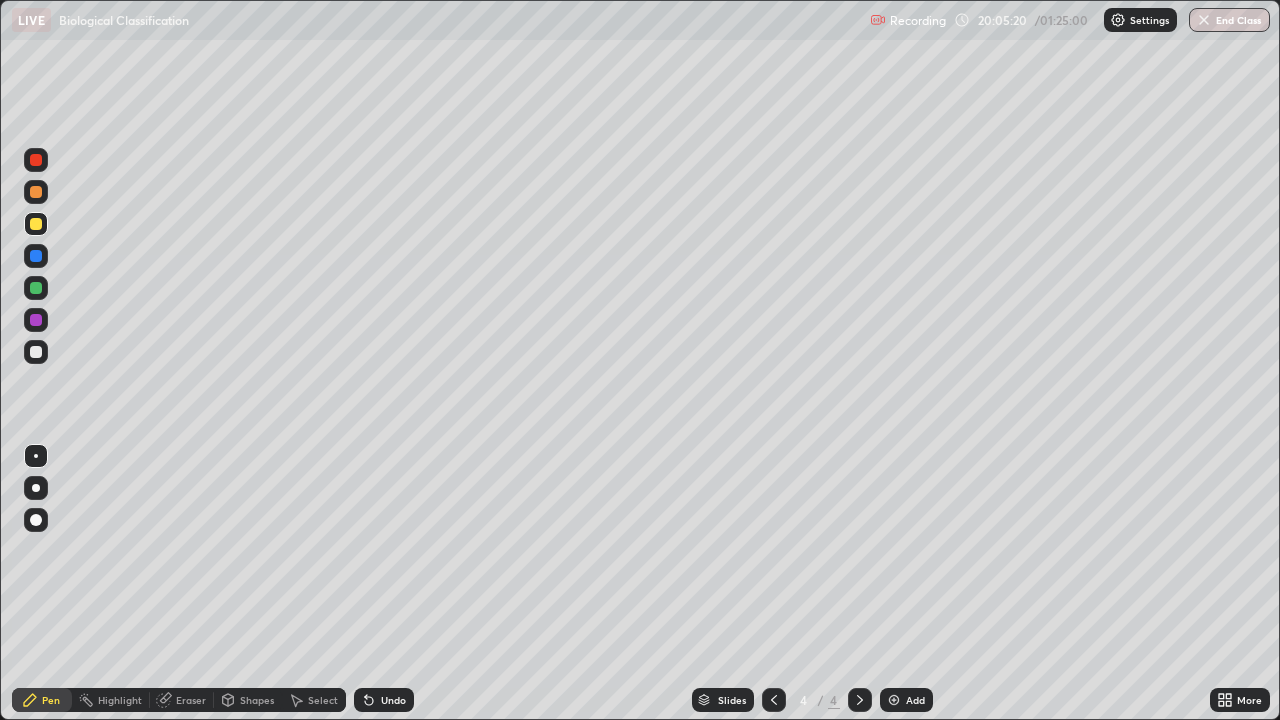 click 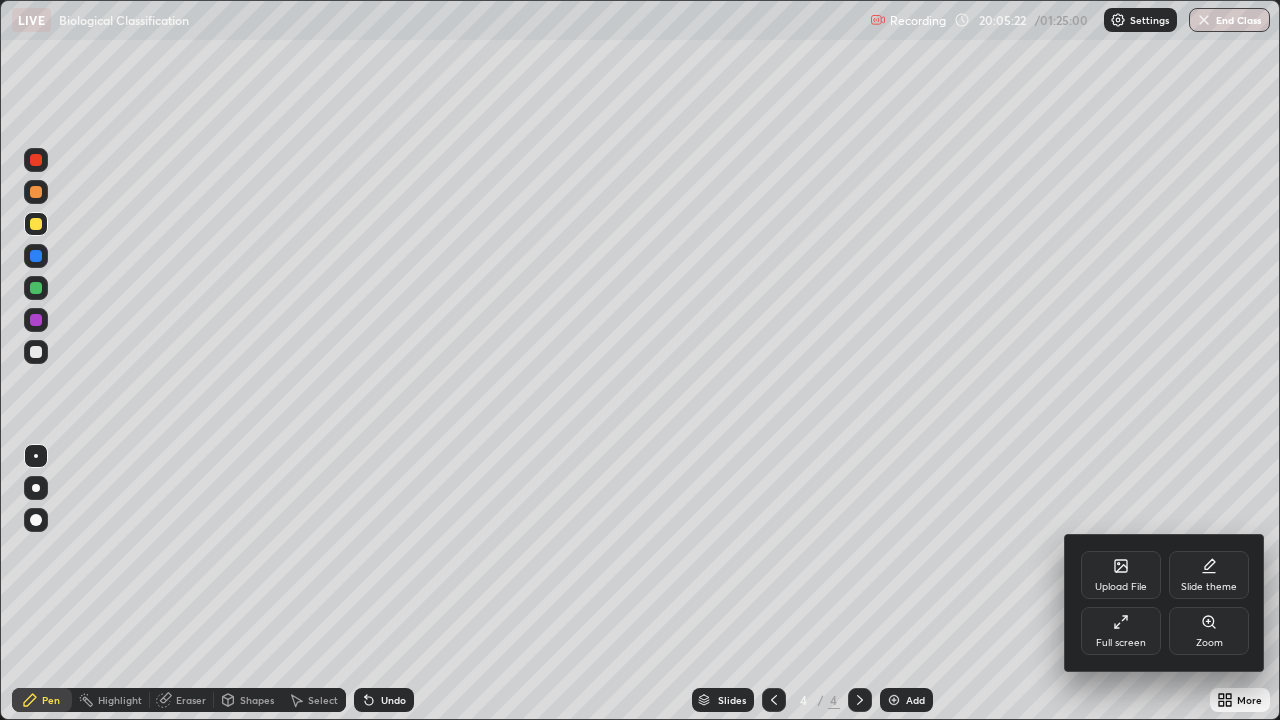 click on "Full screen" at bounding box center (1121, 631) 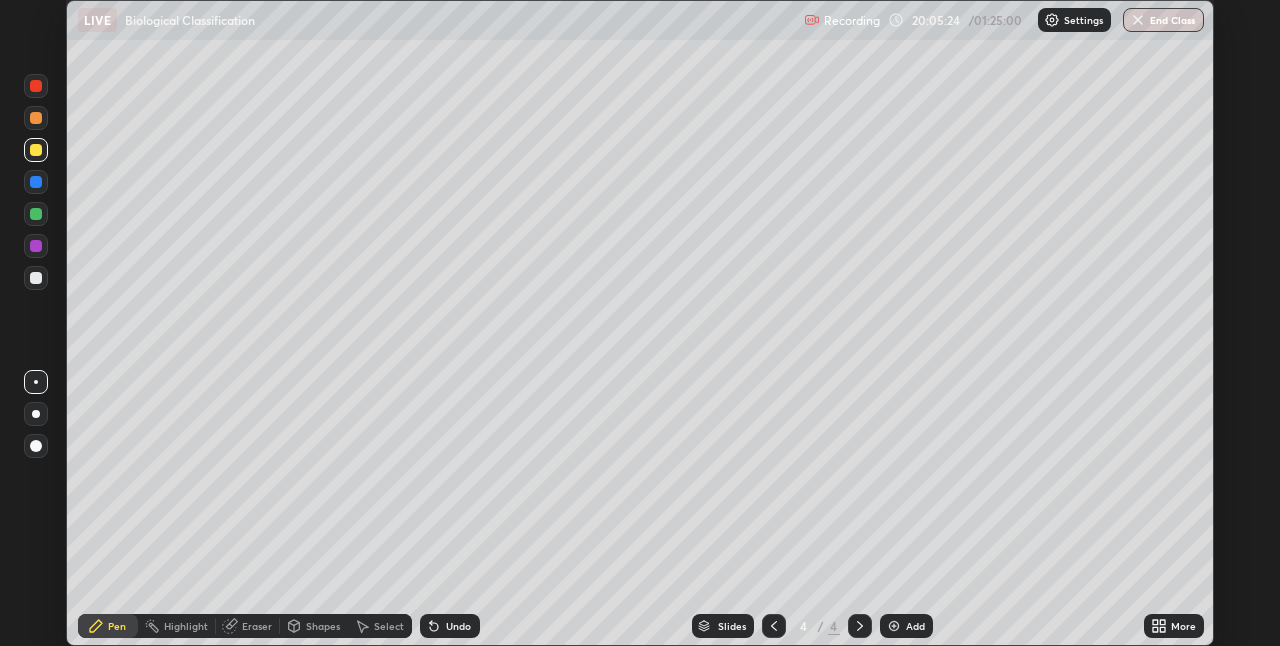 scroll, scrollTop: 646, scrollLeft: 1280, axis: both 